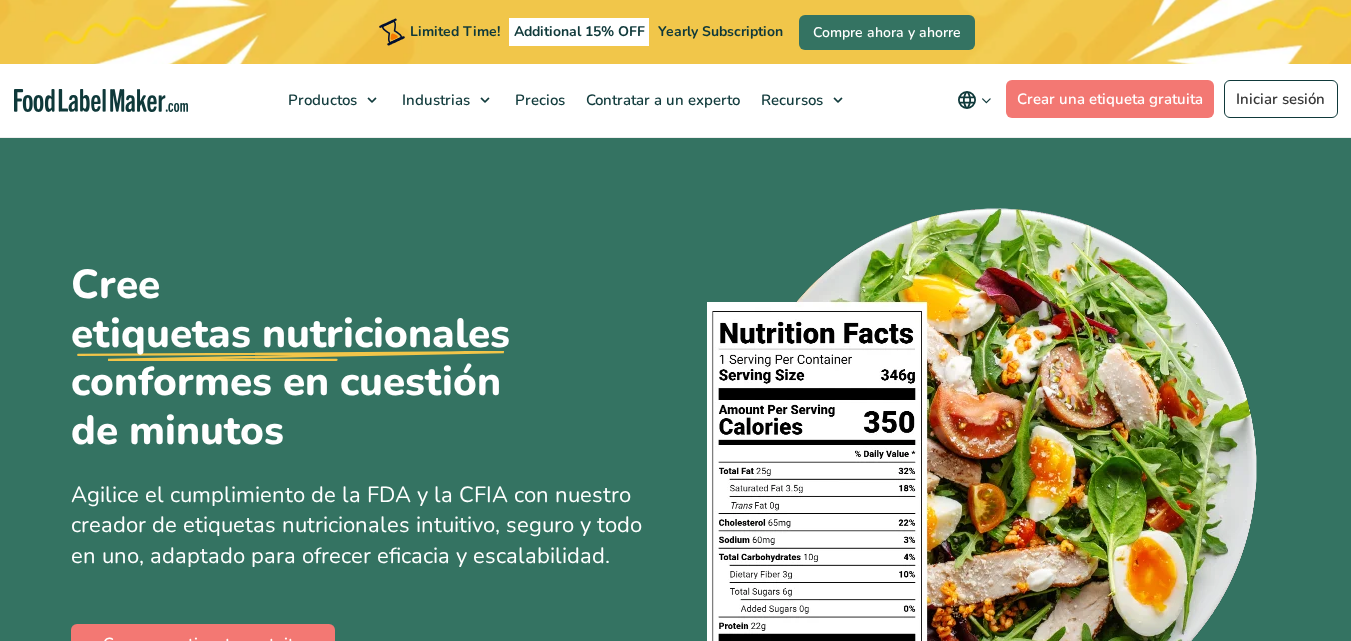 scroll, scrollTop: 1115, scrollLeft: 0, axis: vertical 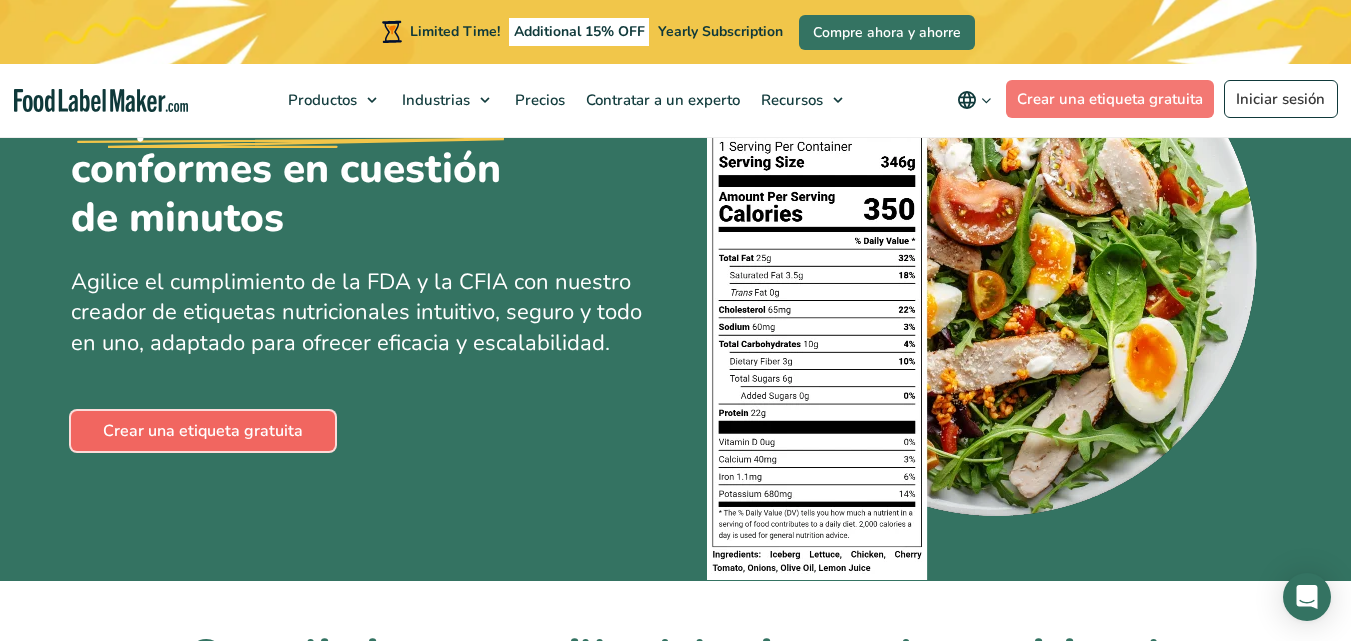 click on "Crear una etiqueta gratuita" at bounding box center [203, 431] 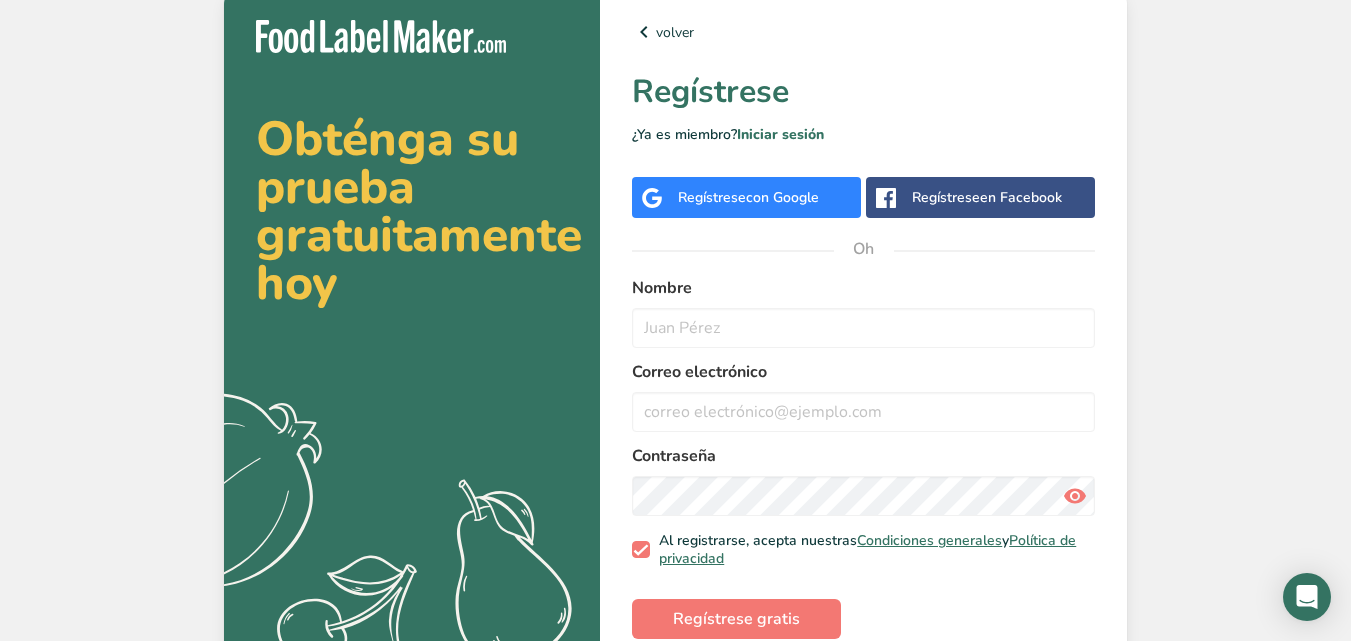 scroll, scrollTop: 0, scrollLeft: 0, axis: both 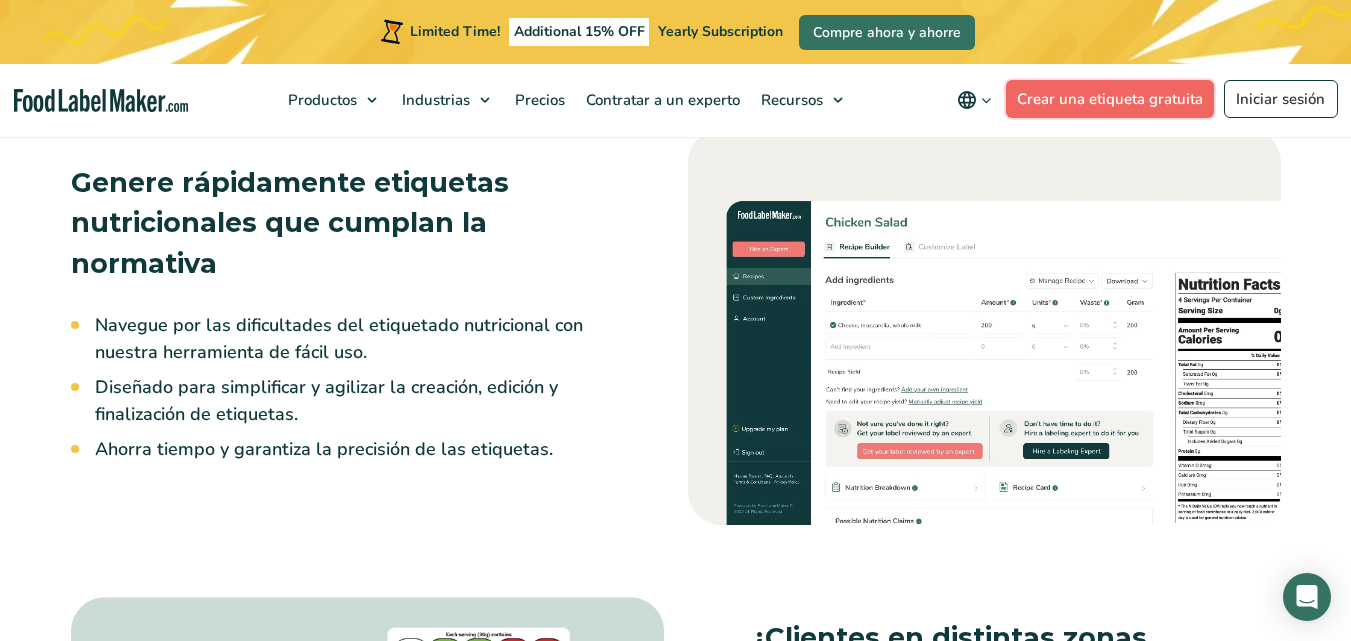 click on "Crear una etiqueta gratuita" at bounding box center (1110, 99) 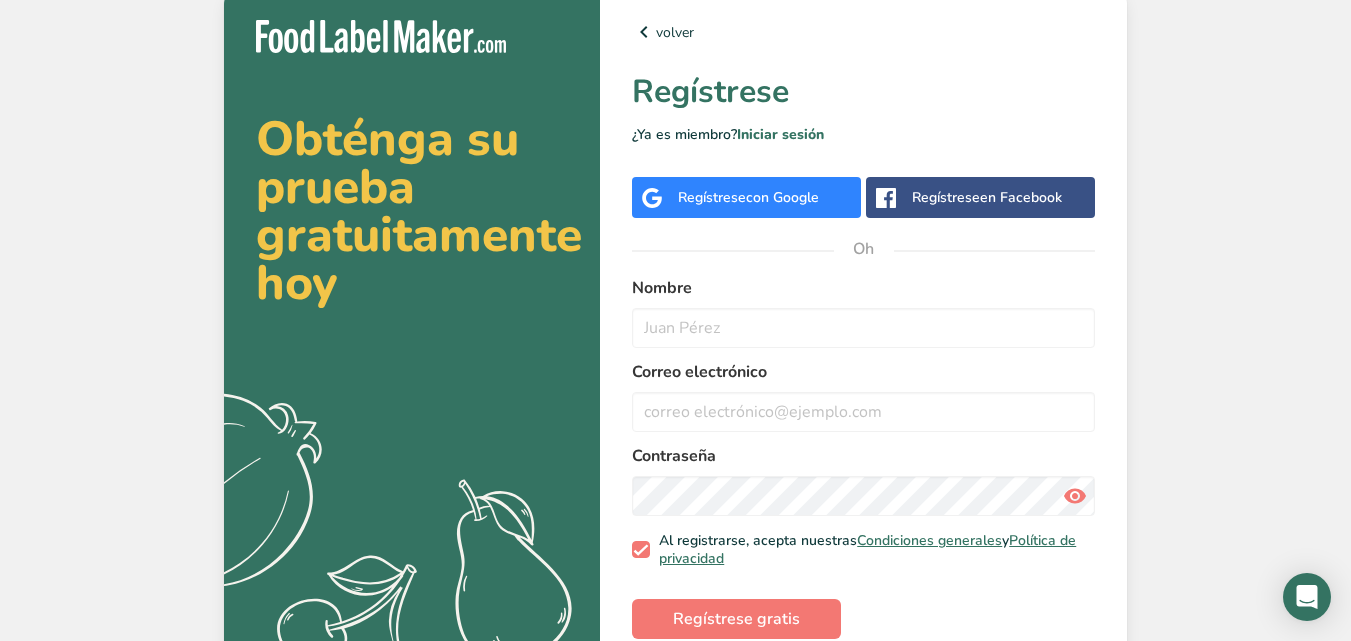 scroll, scrollTop: 0, scrollLeft: 0, axis: both 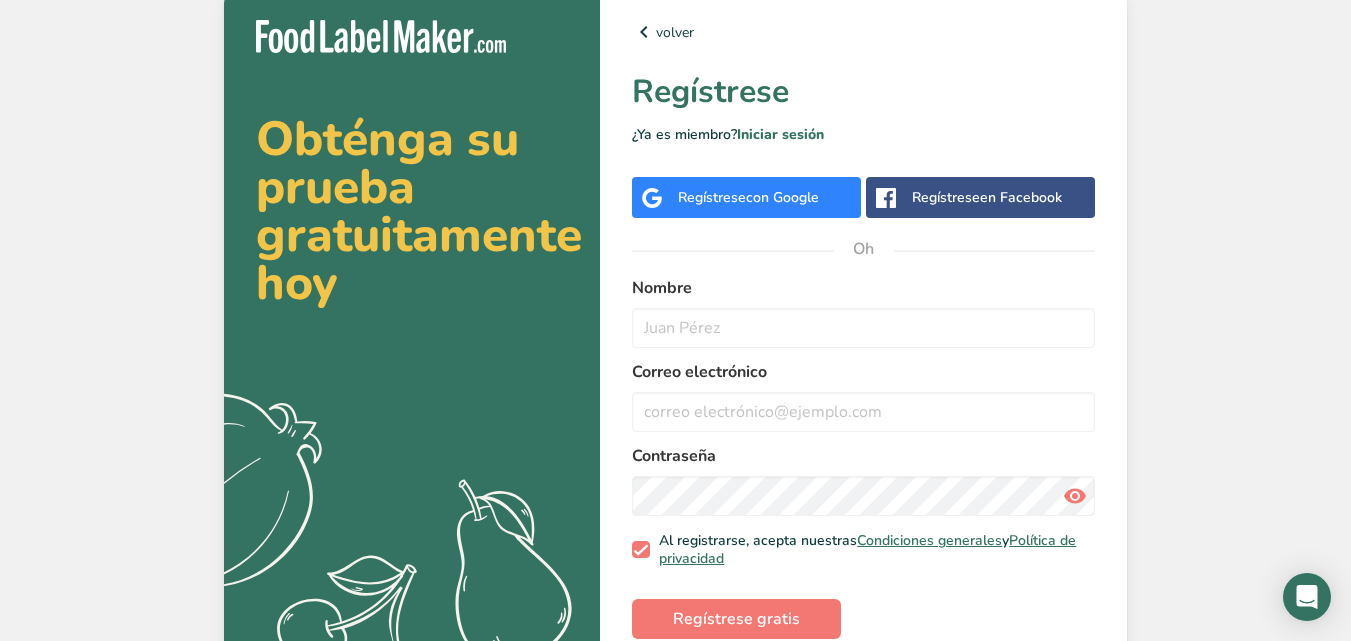 click on "Regístrese" at bounding box center (712, 197) 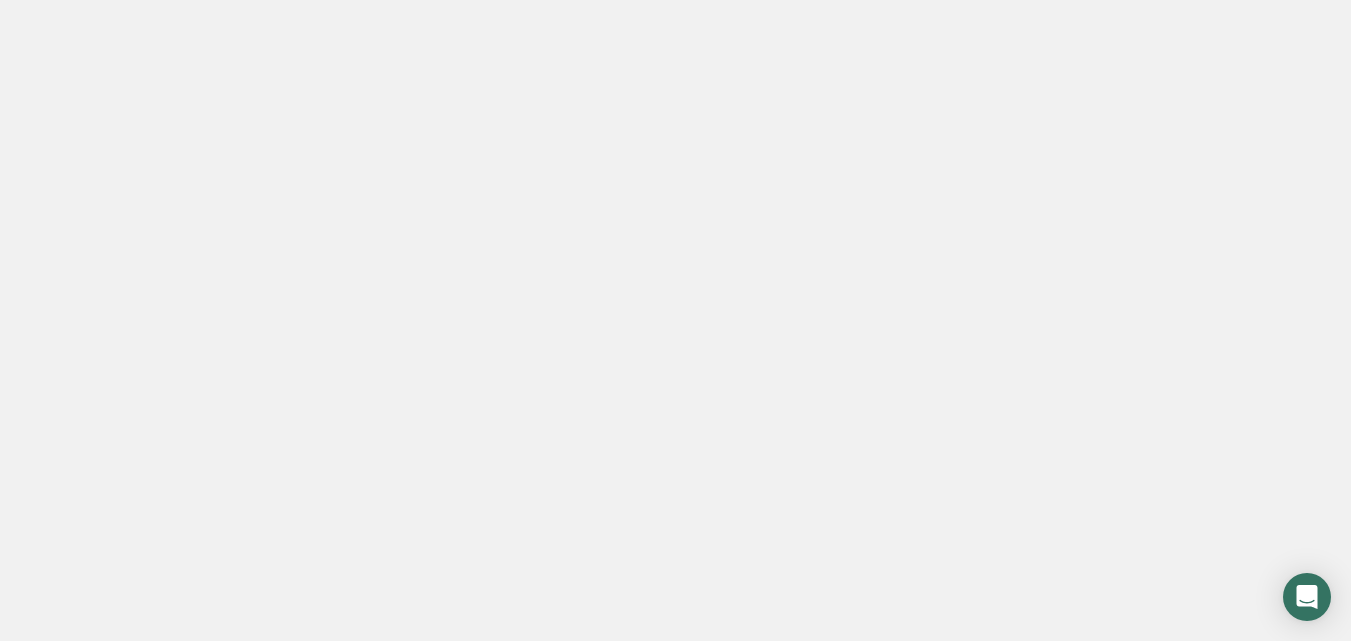 scroll, scrollTop: 0, scrollLeft: 0, axis: both 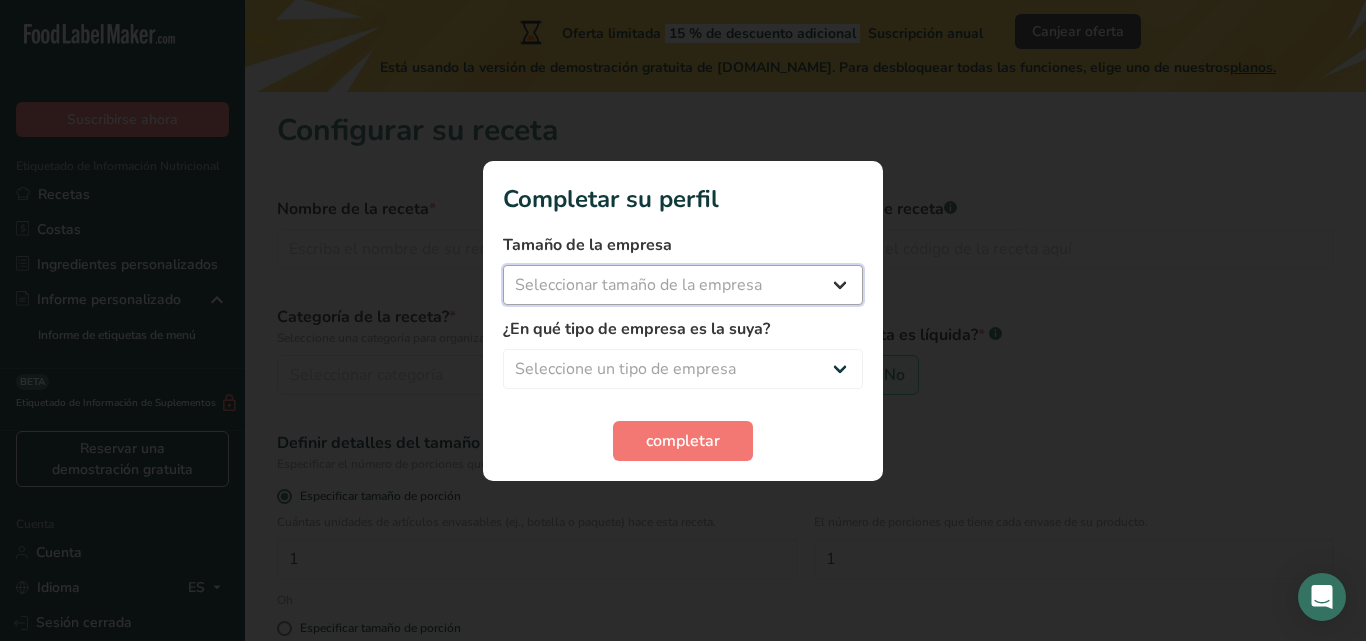 click on "Seleccionar tamaño de la empresa
Menos de 10 empleados
De 10 a 50 empleados
De 51 a 500 empleados
Más de 500 empleados" at bounding box center [683, 285] 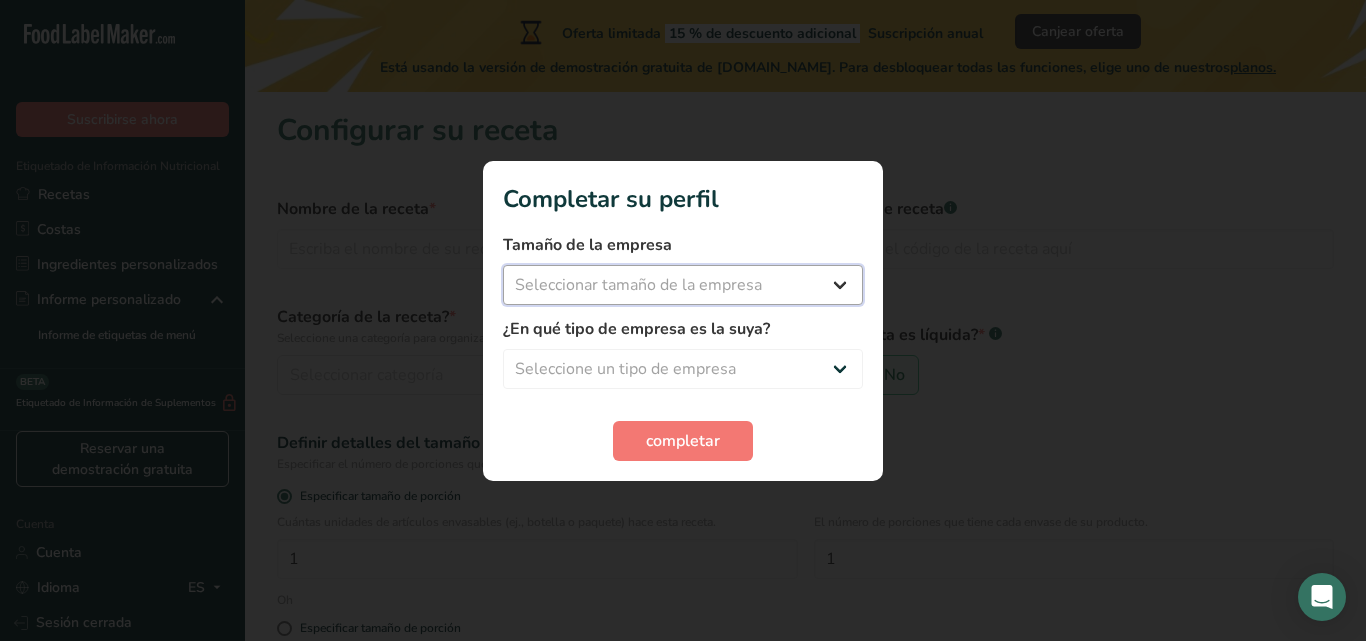 select on "1" 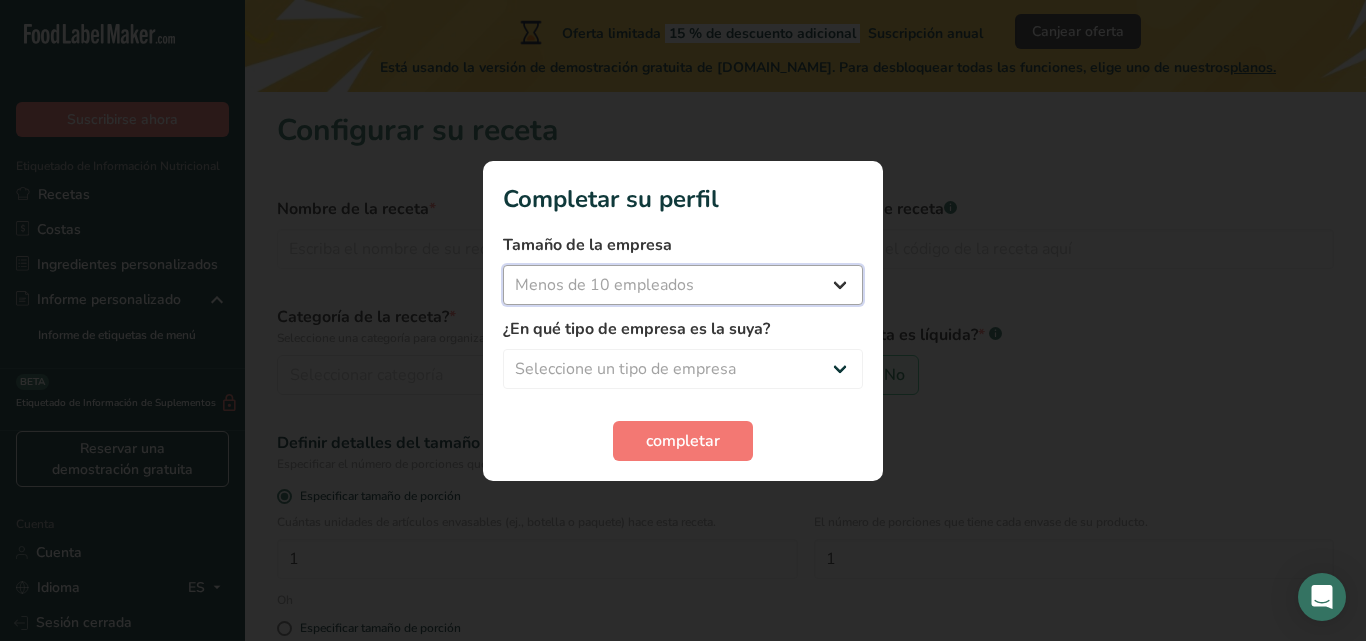 click on "Seleccionar tamaño de la empresa
Menos de 10 empleados
De 10 a 50 empleados
De 51 a 500 empleados
Más de 500 empleados" at bounding box center (683, 285) 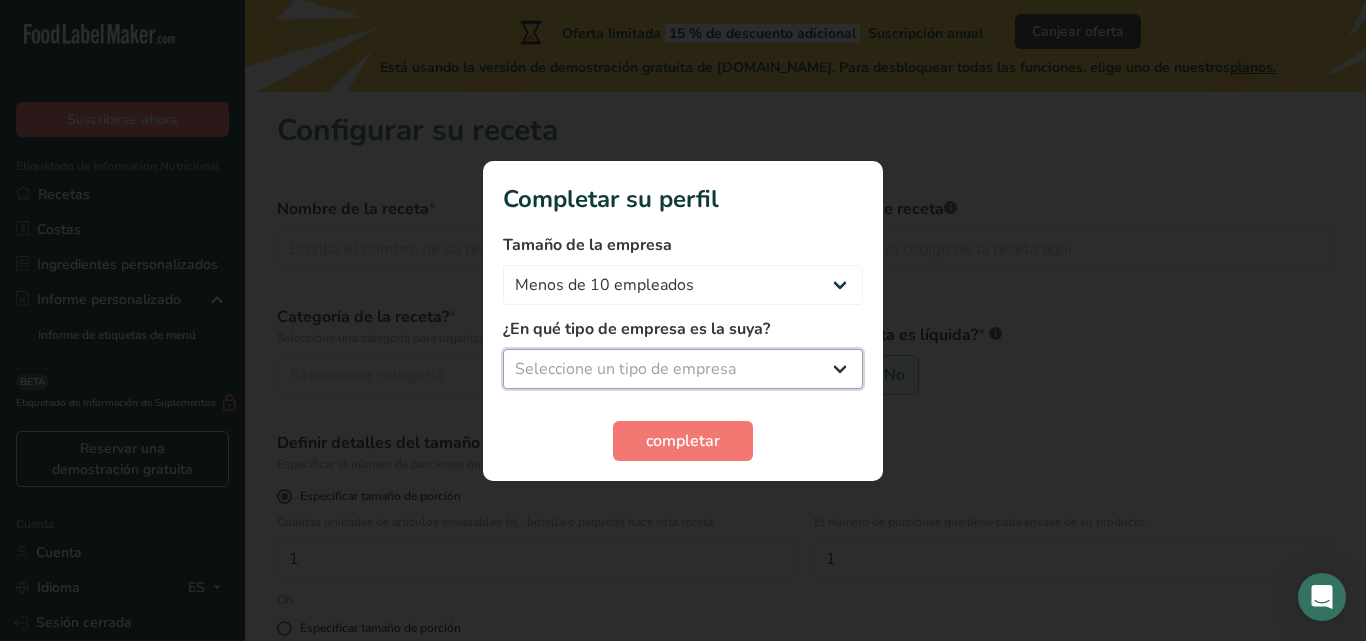 click on "Seleccione un tipo de empresa
Fabricante de alimentos envasados
Restaurante y cafetería
[GEOGRAPHIC_DATA]
Empresa de comidas preparadas y cáterin
Nutricionista
Bloguero gastronómico
Entrenador personal
Otro" at bounding box center [683, 369] 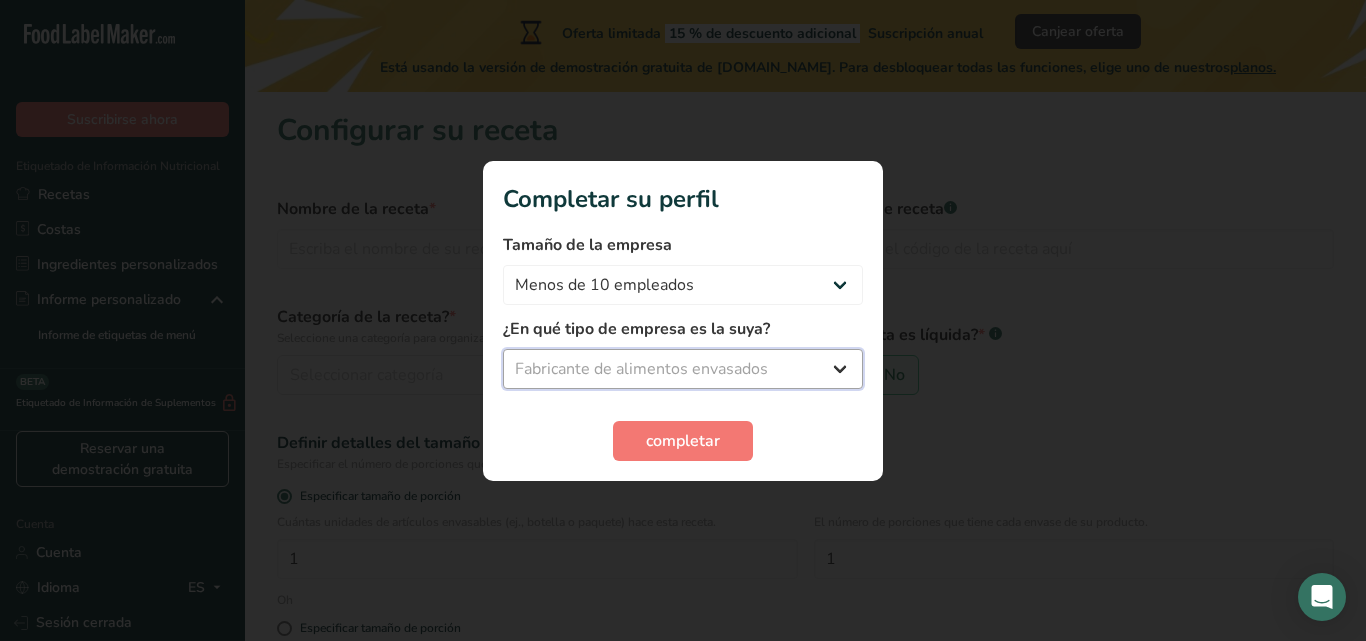 click on "Seleccione un tipo de empresa
Fabricante de alimentos envasados
Restaurante y cafetería
[GEOGRAPHIC_DATA]
Empresa de comidas preparadas y cáterin
Nutricionista
Bloguero gastronómico
Entrenador personal
Otro" at bounding box center [683, 369] 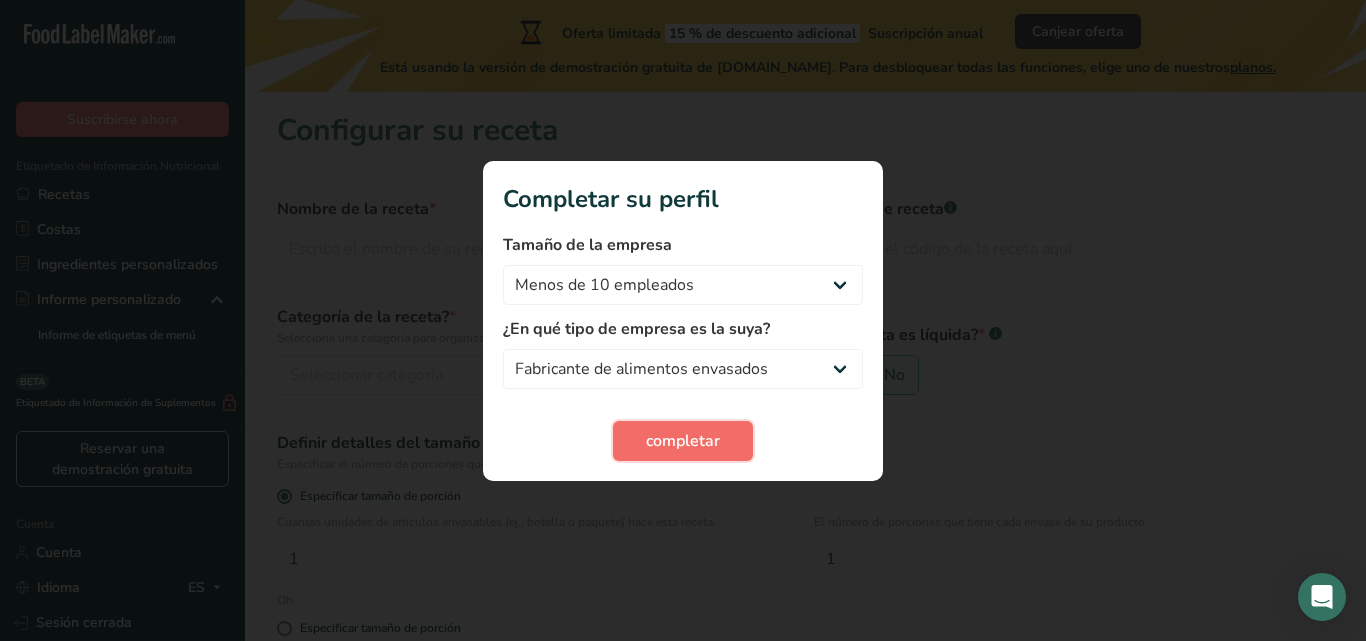 click on "completar" at bounding box center [683, 441] 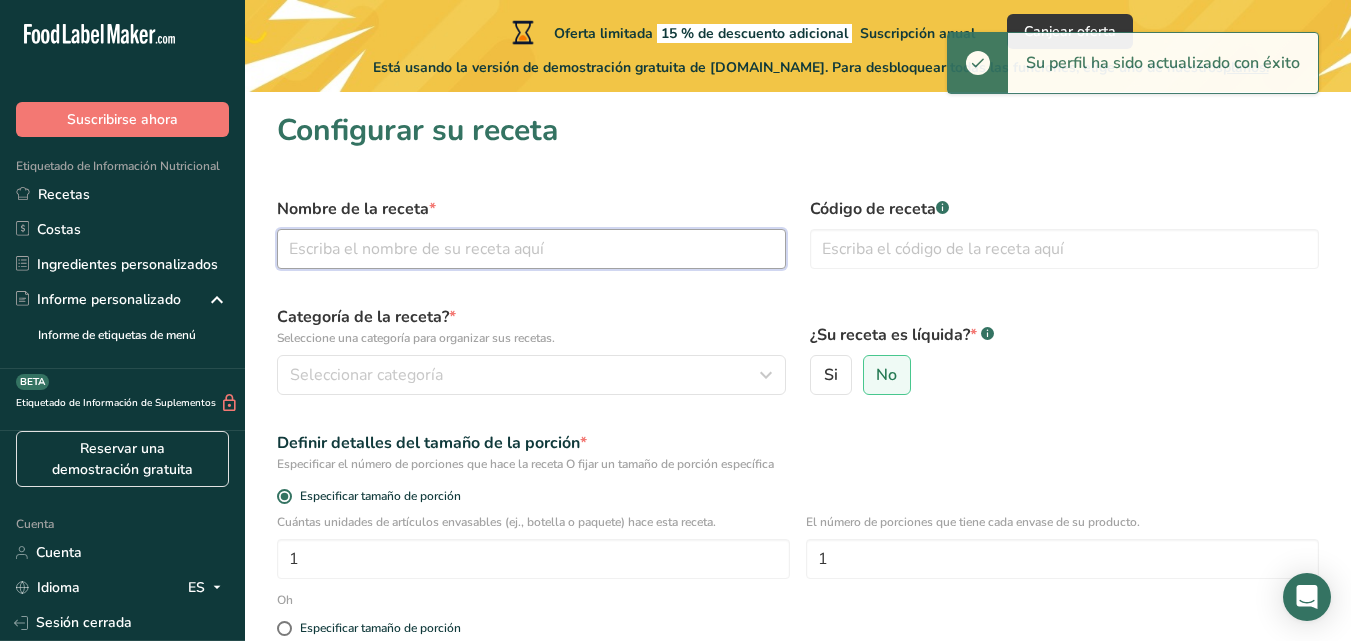 click at bounding box center [531, 249] 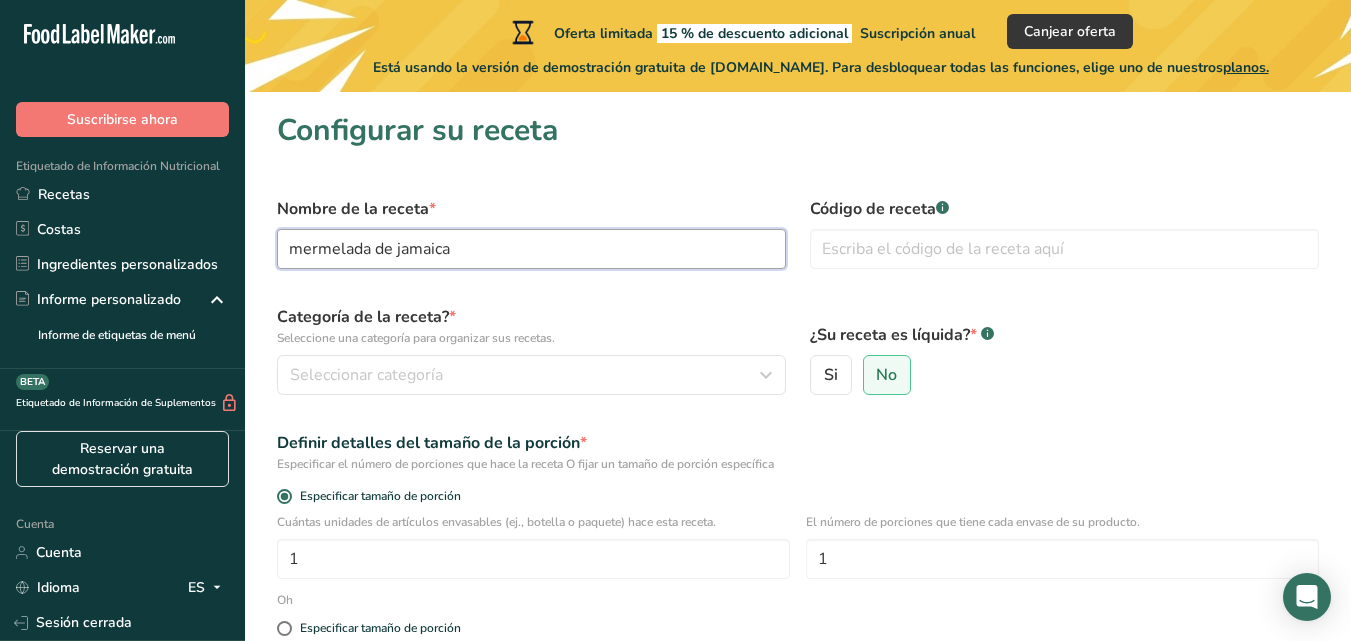 click on "mermelada de jamaica" at bounding box center (531, 249) 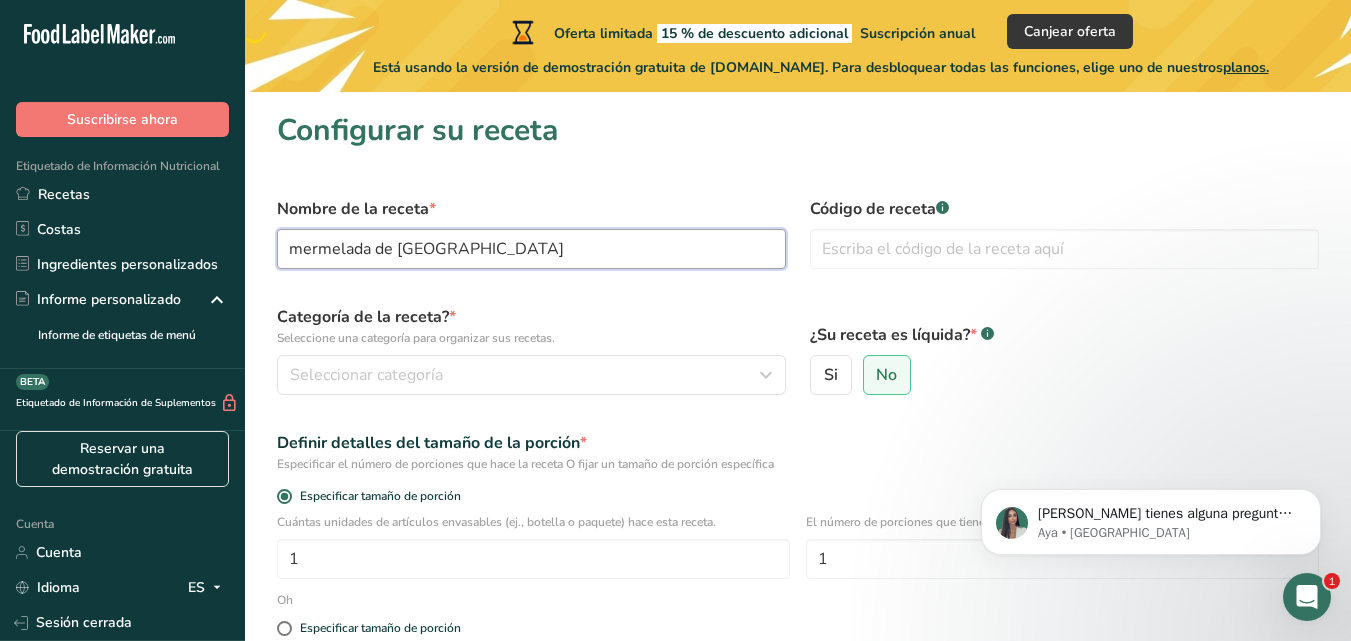 scroll, scrollTop: 0, scrollLeft: 0, axis: both 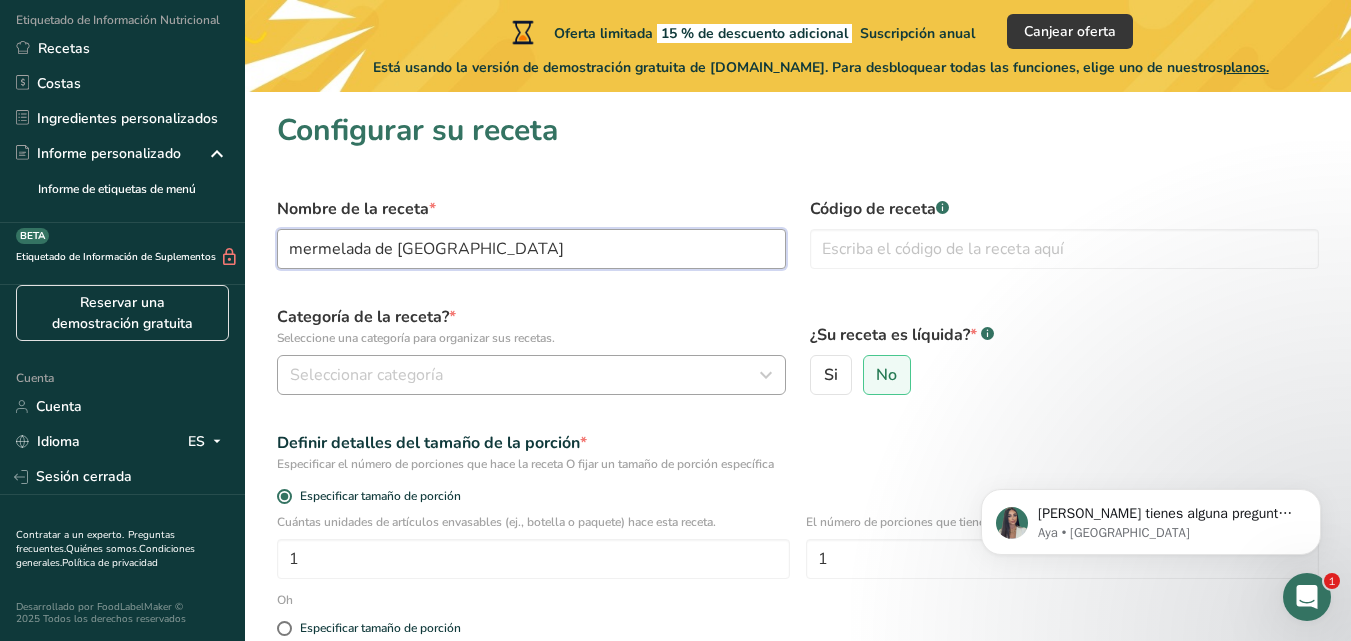 type on "mermelada de [GEOGRAPHIC_DATA]" 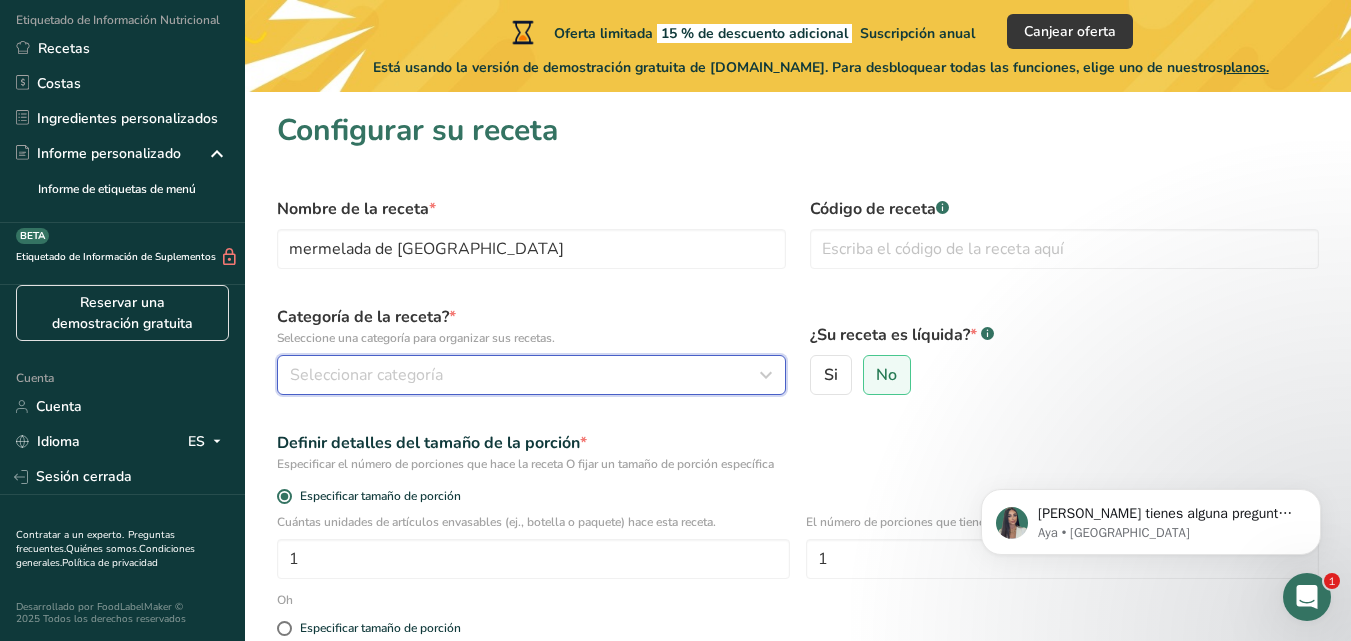 click on "Seleccionar categoría" at bounding box center [366, 375] 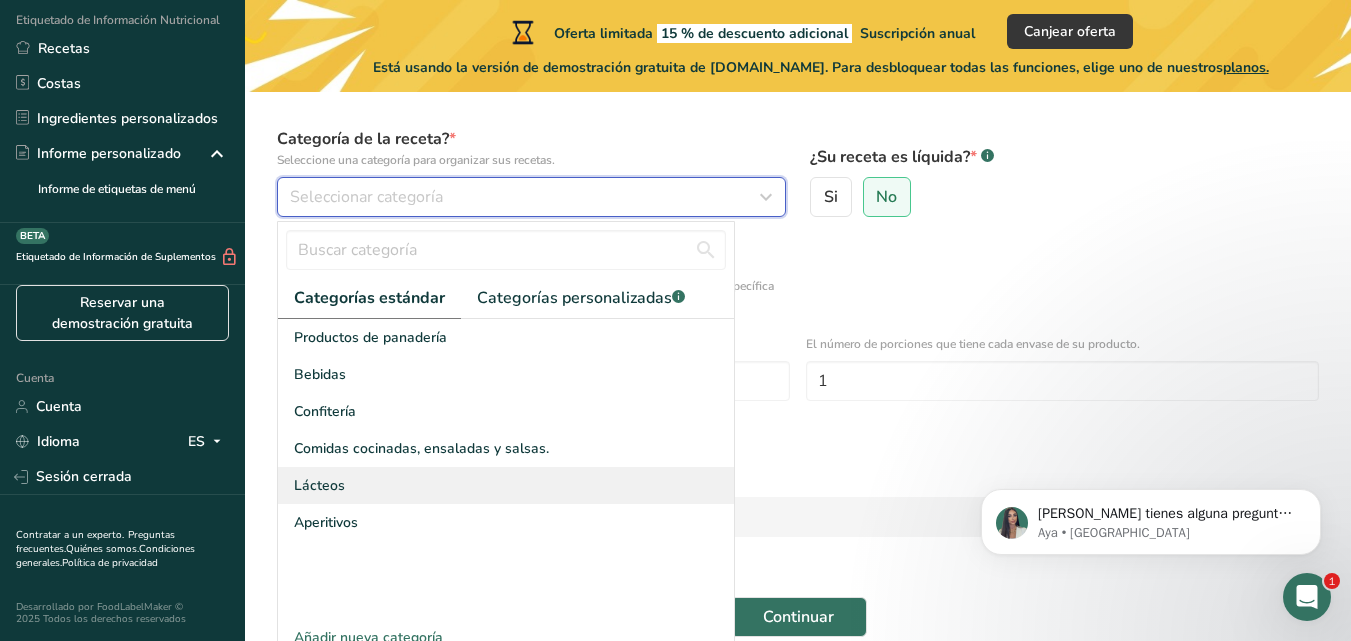 scroll, scrollTop: 270, scrollLeft: 0, axis: vertical 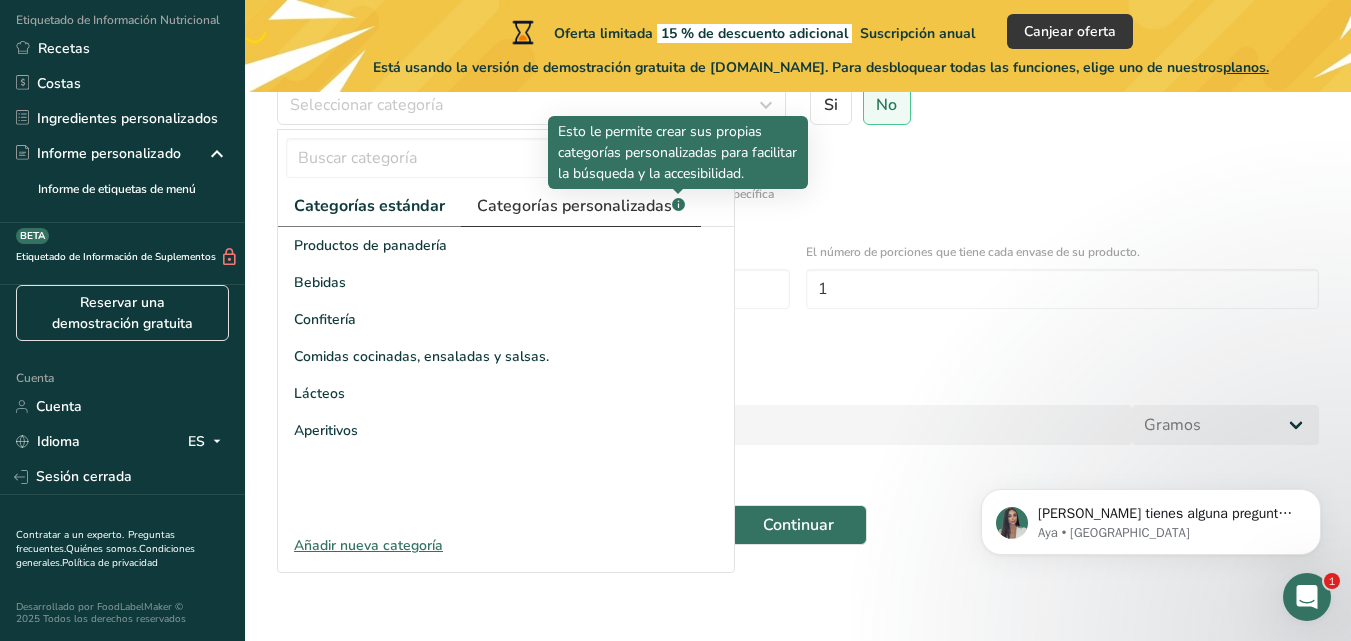 click 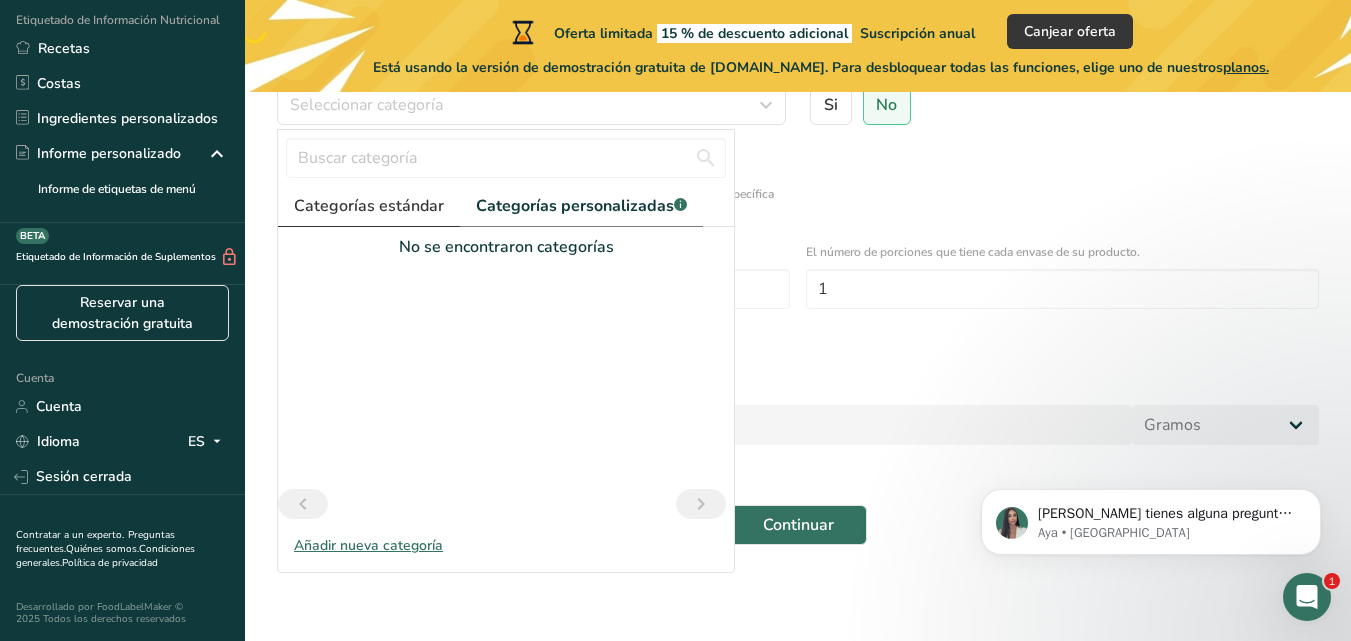click on "Categorías estándar" at bounding box center (369, 206) 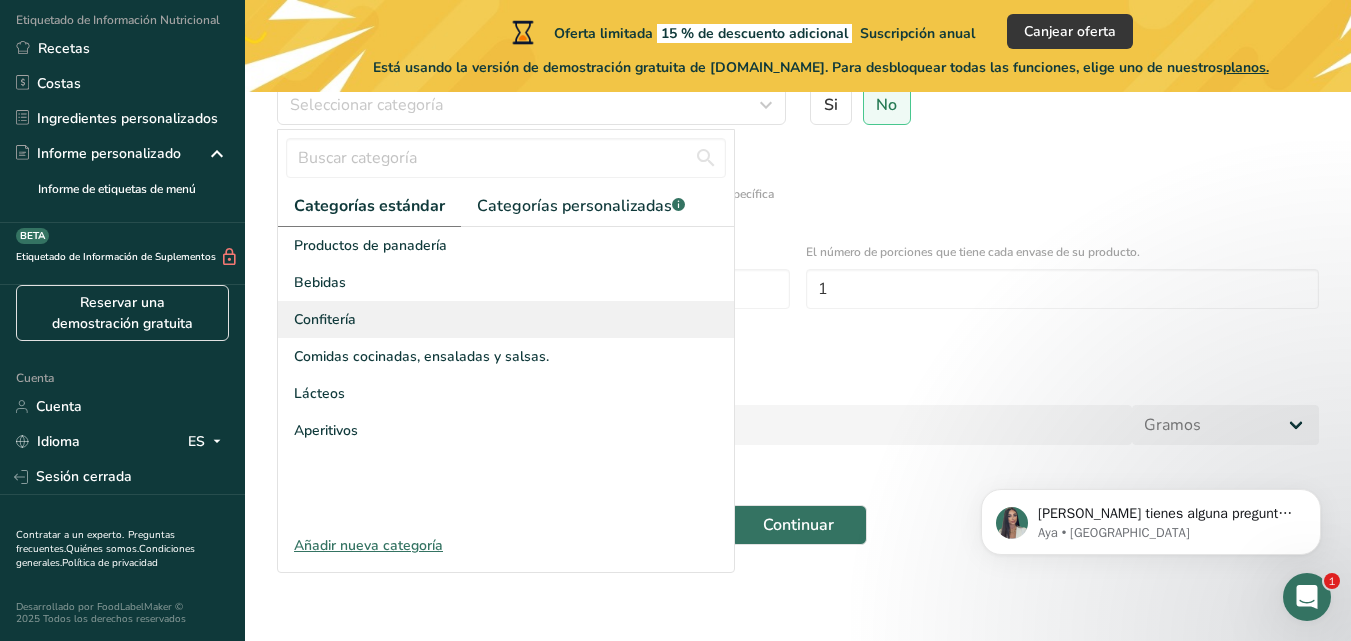 click on "Confitería" at bounding box center (506, 319) 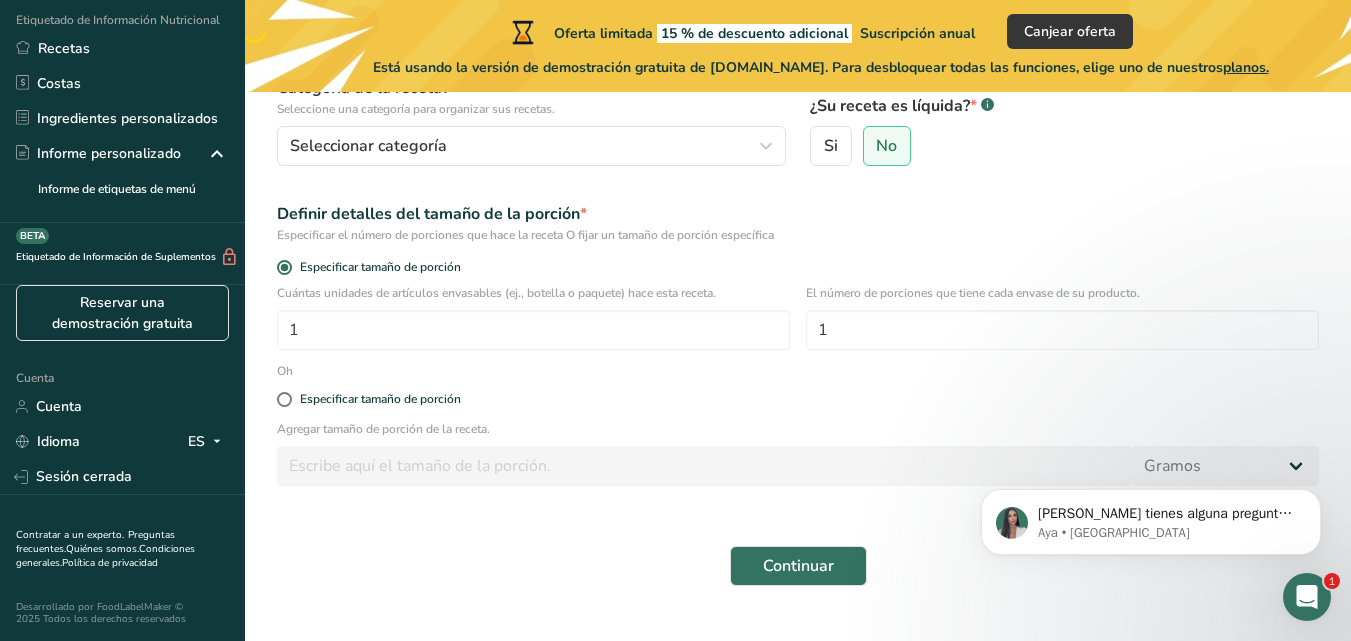 scroll, scrollTop: 236, scrollLeft: 0, axis: vertical 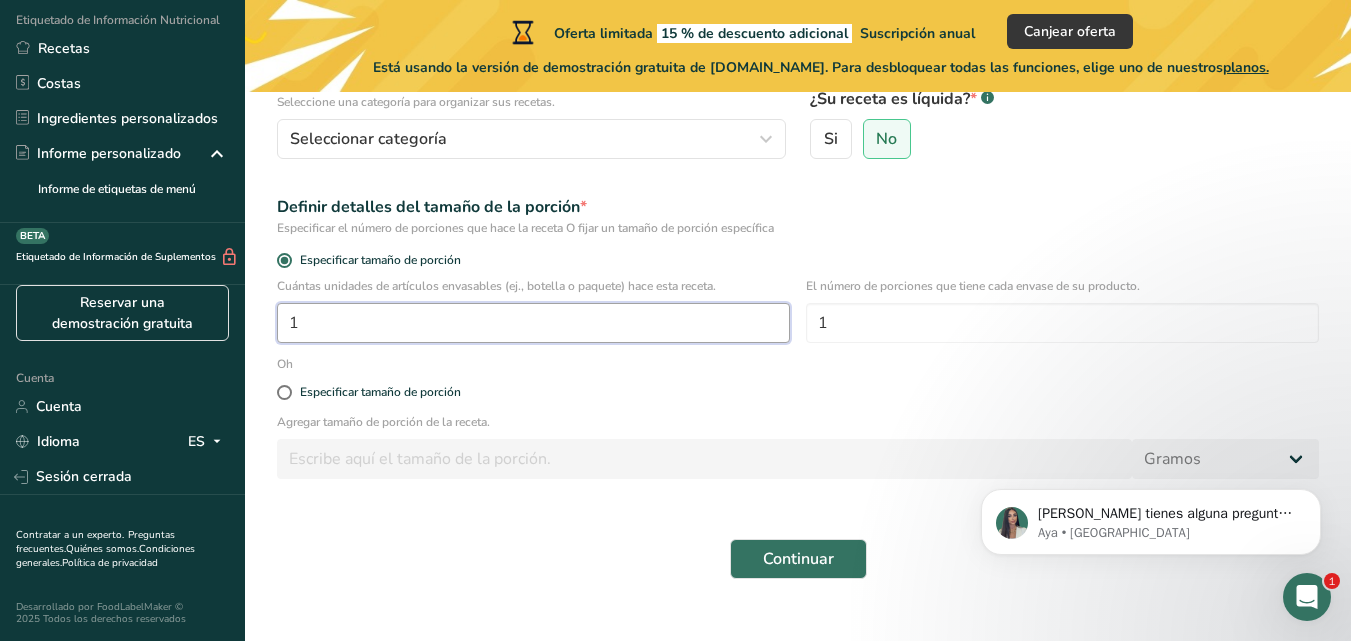 click on "1" at bounding box center (533, 323) 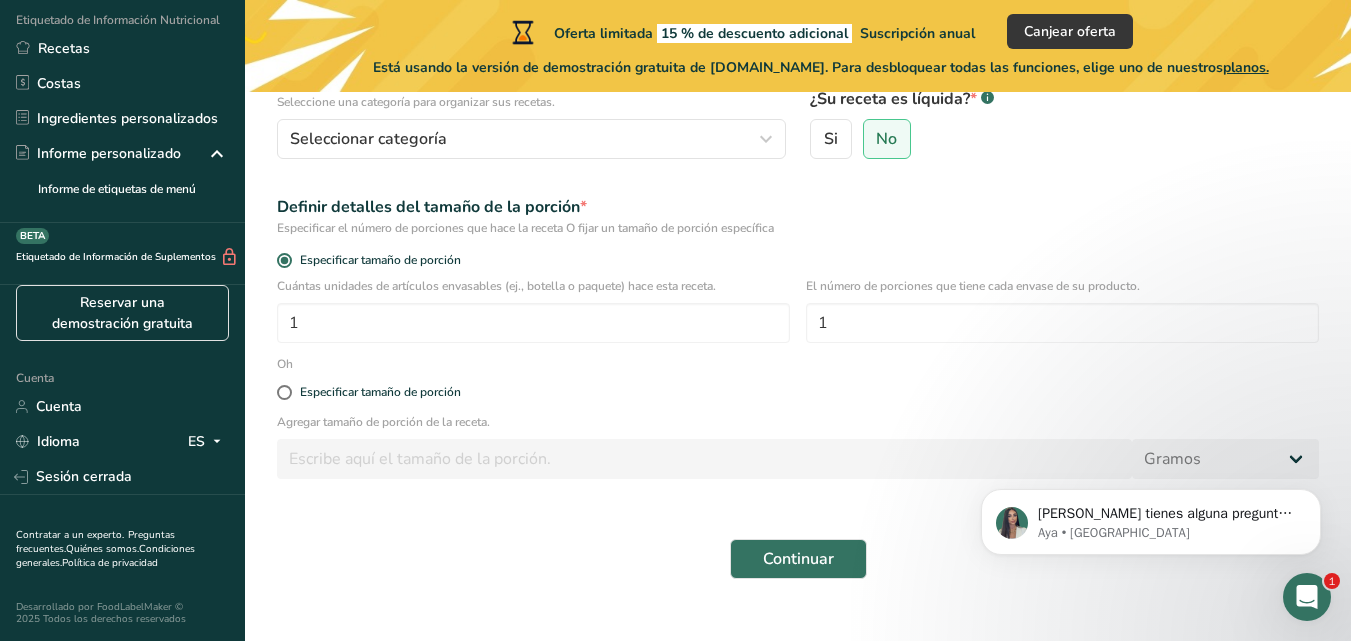 click on "Especificar tamaño de porción" at bounding box center (798, 393) 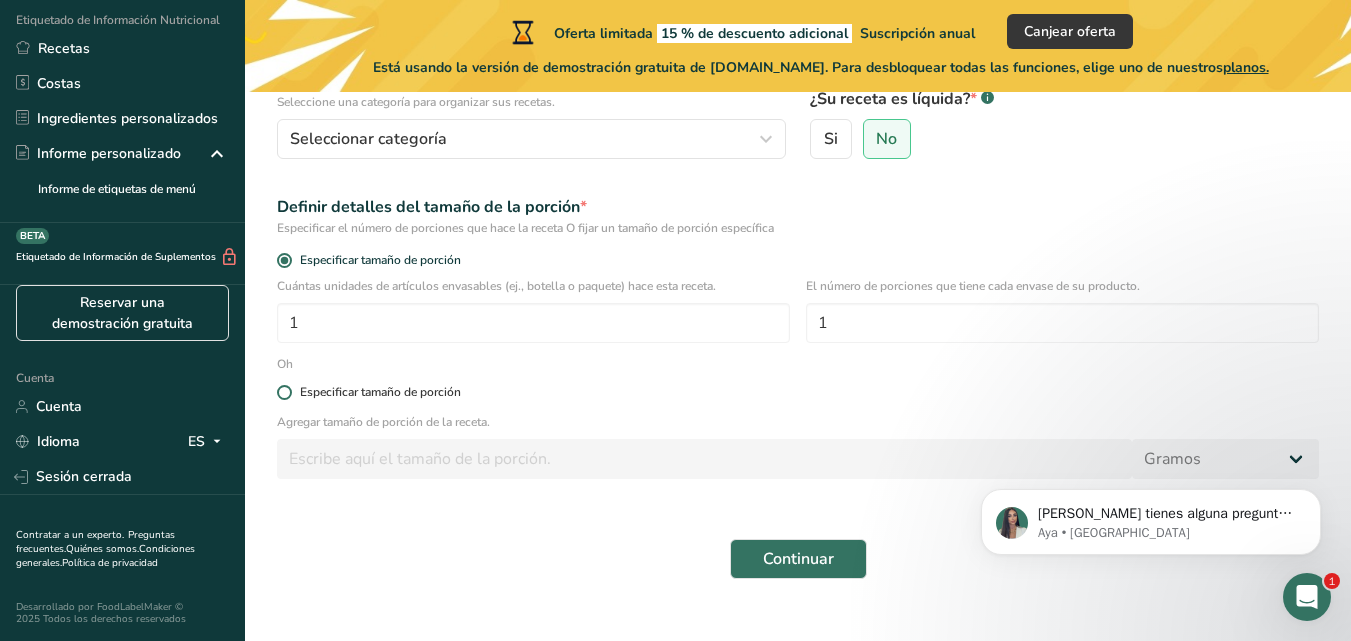 click at bounding box center (284, 392) 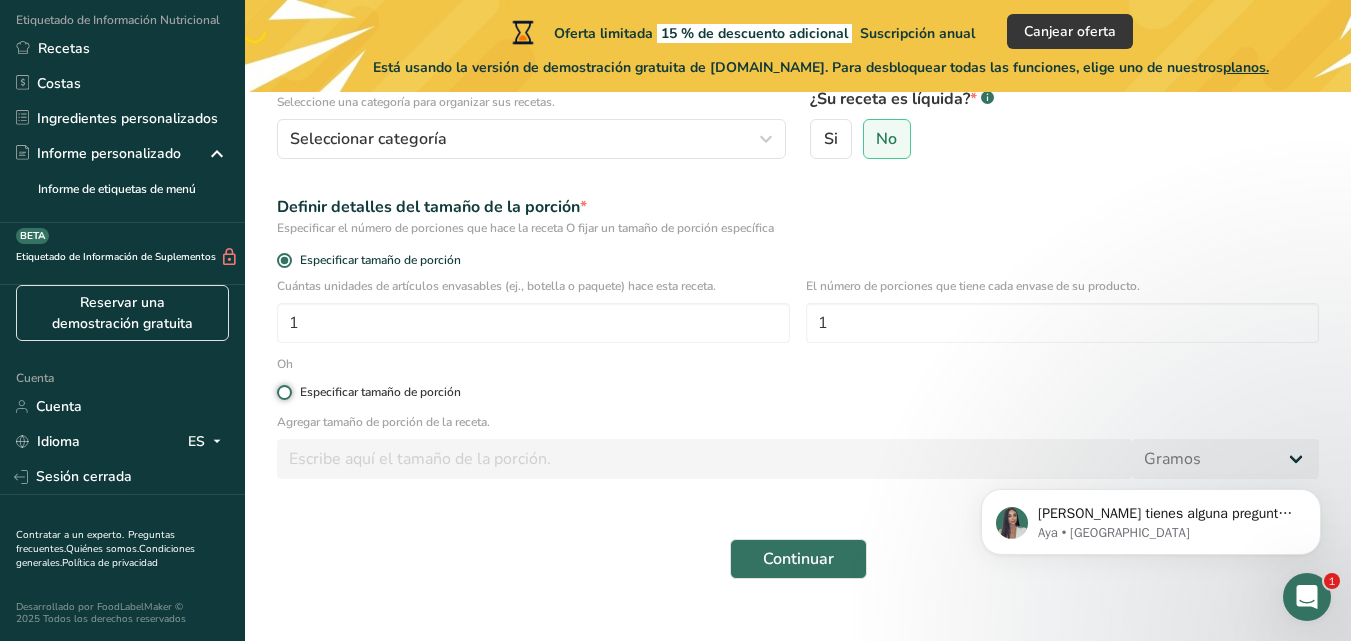 click on "Especificar tamaño de porción" at bounding box center (283, 392) 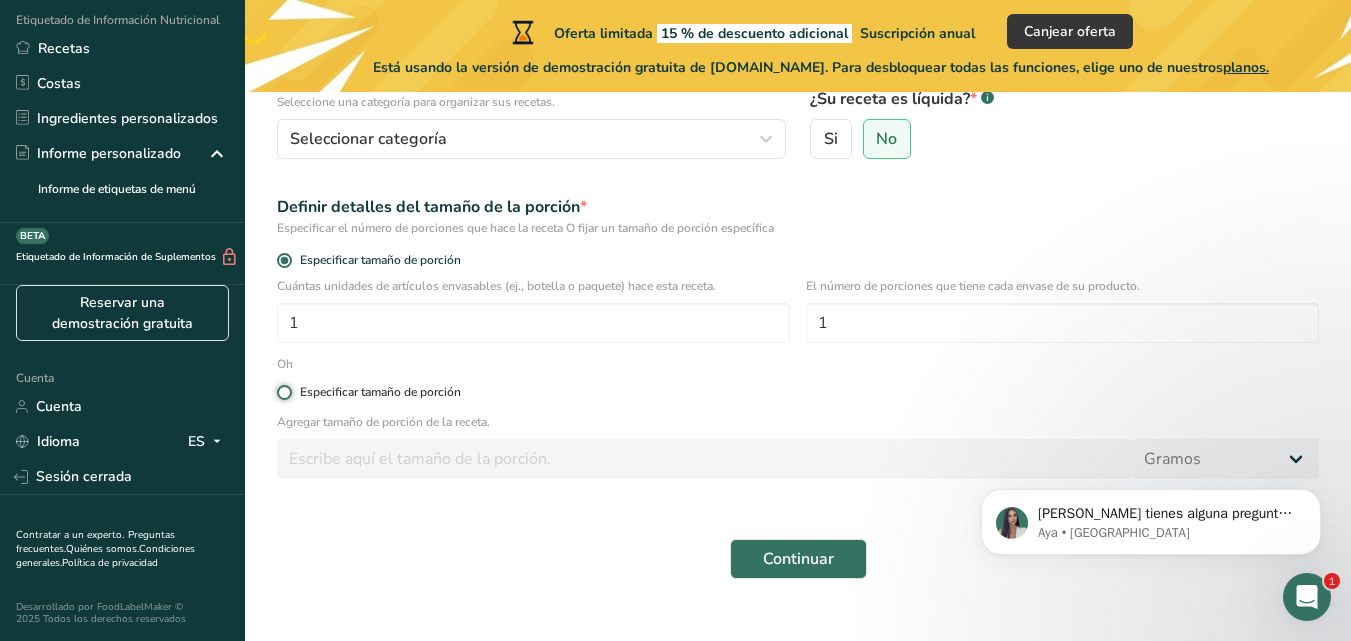radio on "true" 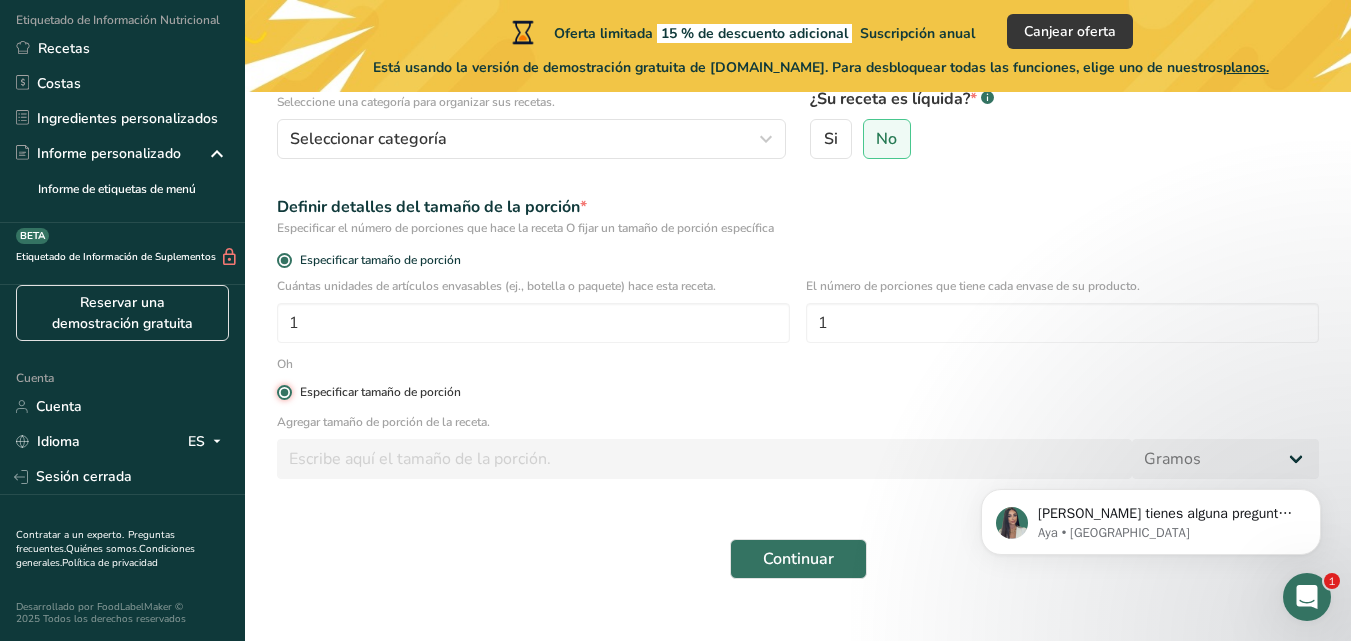 radio on "false" 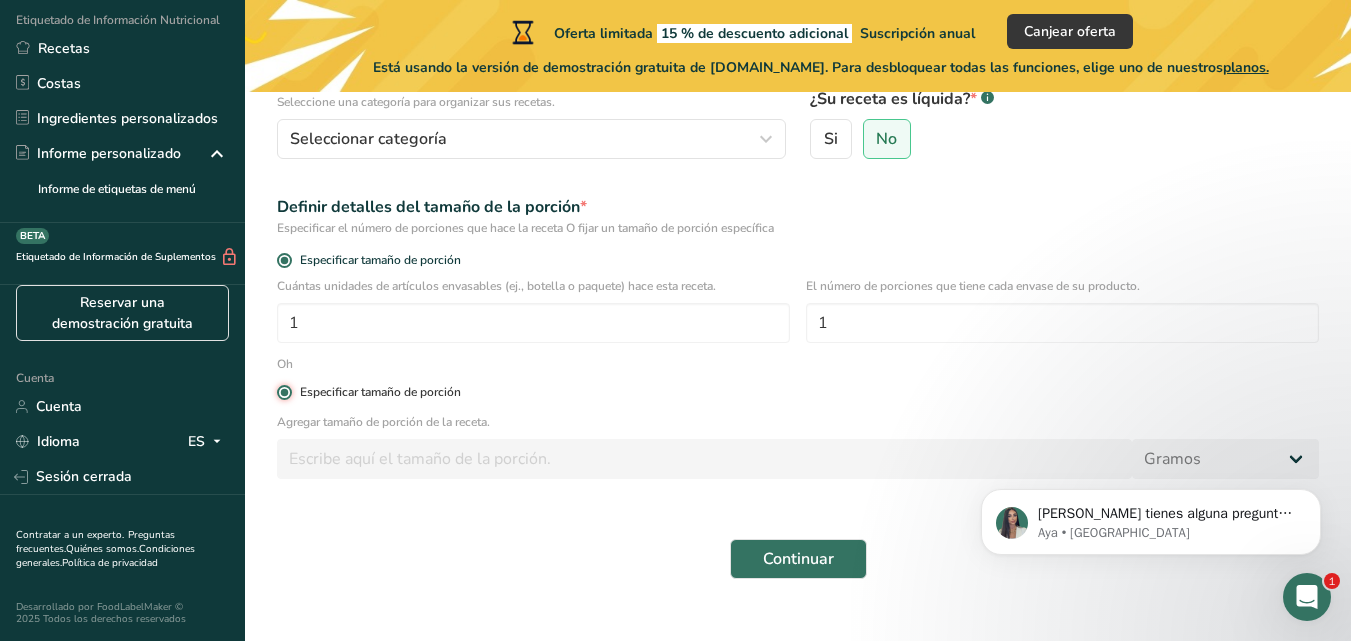 type 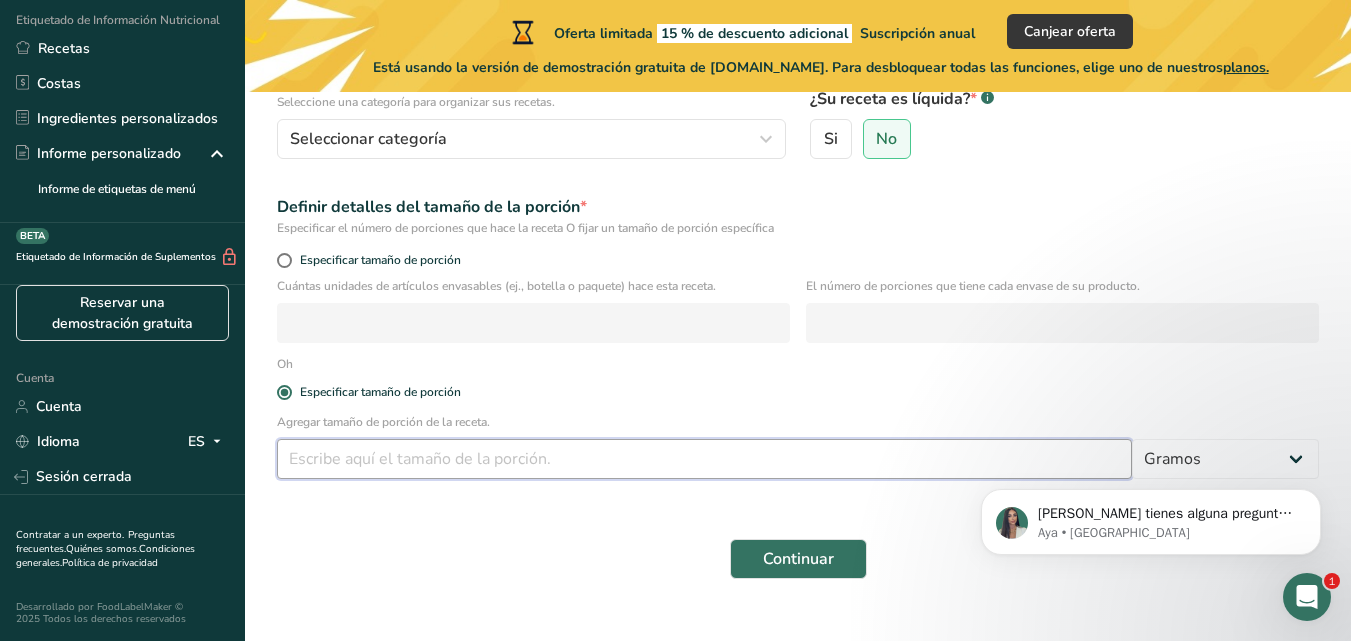 click at bounding box center [704, 459] 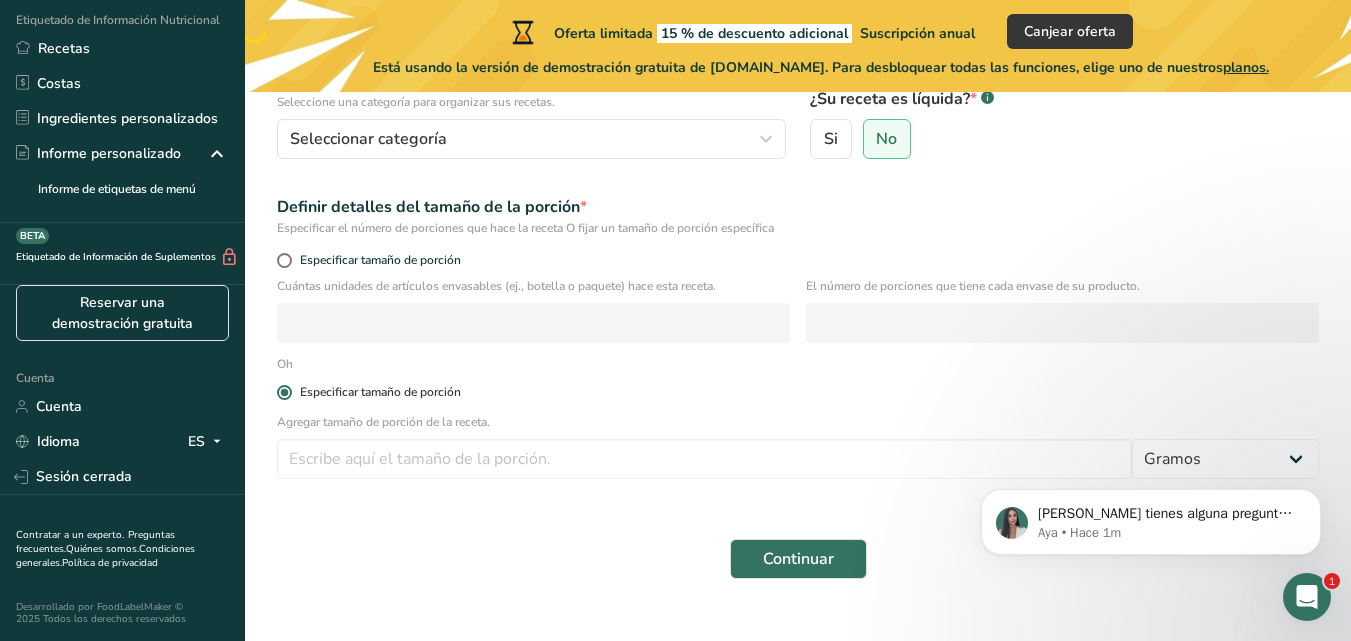 click on "Especificar tamaño de porción" at bounding box center (376, 392) 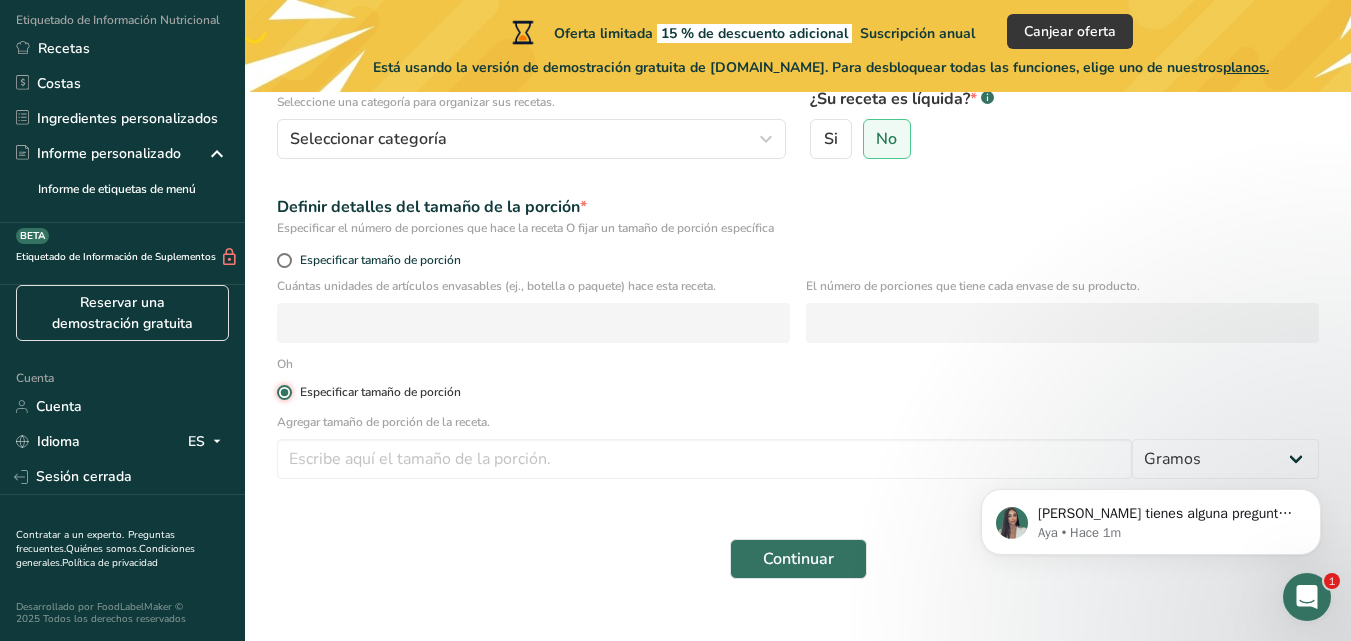 click on "Especificar tamaño de porción" at bounding box center [283, 392] 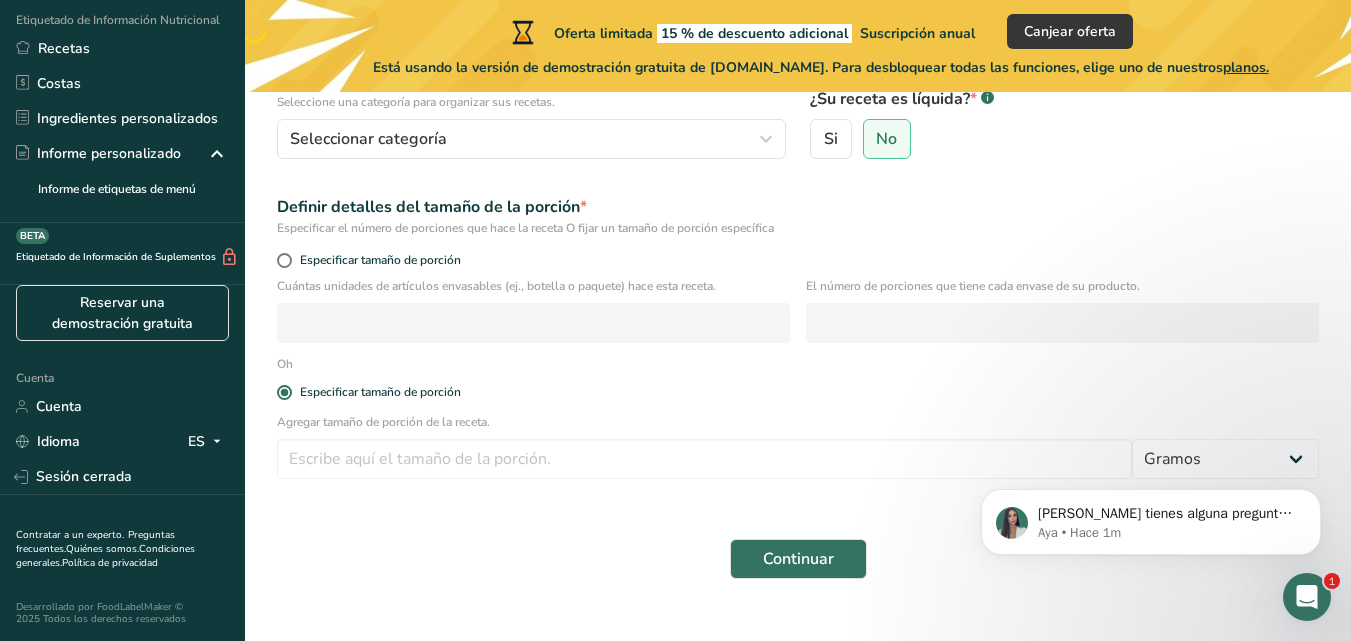 click on "[PERSON_NAME] tienes alguna pregunta no dudes en consultarnos. ¡Estamos aquí para ayudarte! 😊 Aya • Hace 1m" at bounding box center [1151, 430] 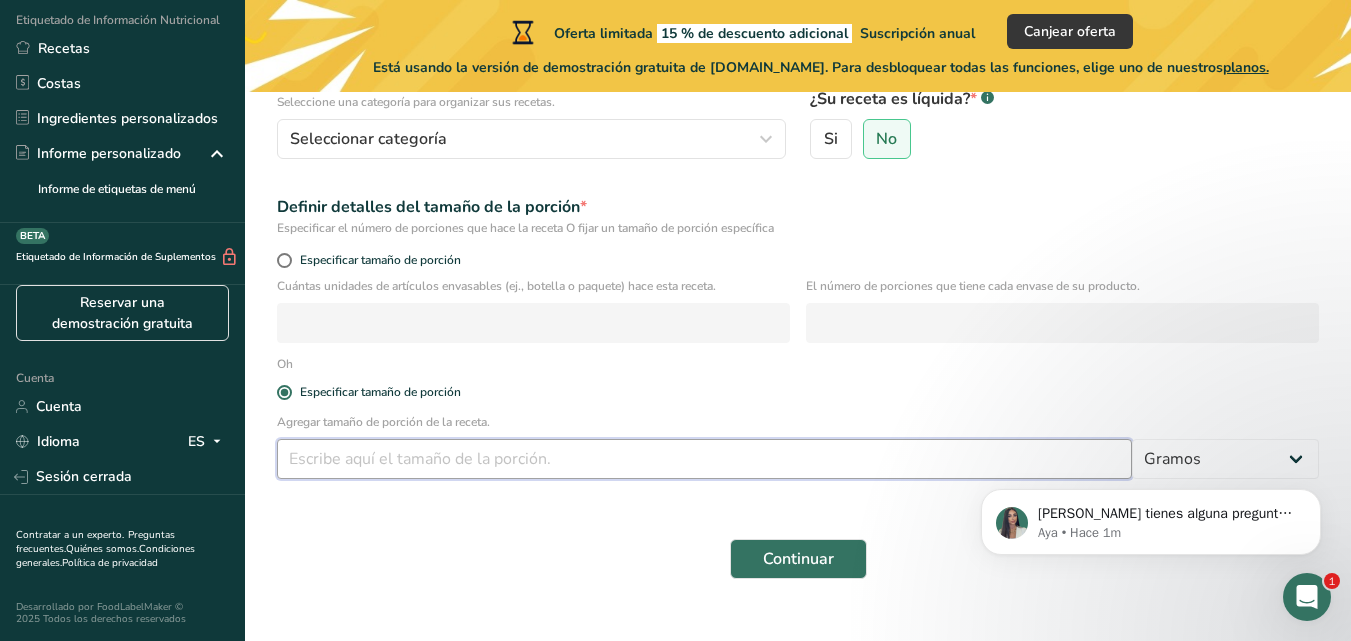 click at bounding box center (704, 459) 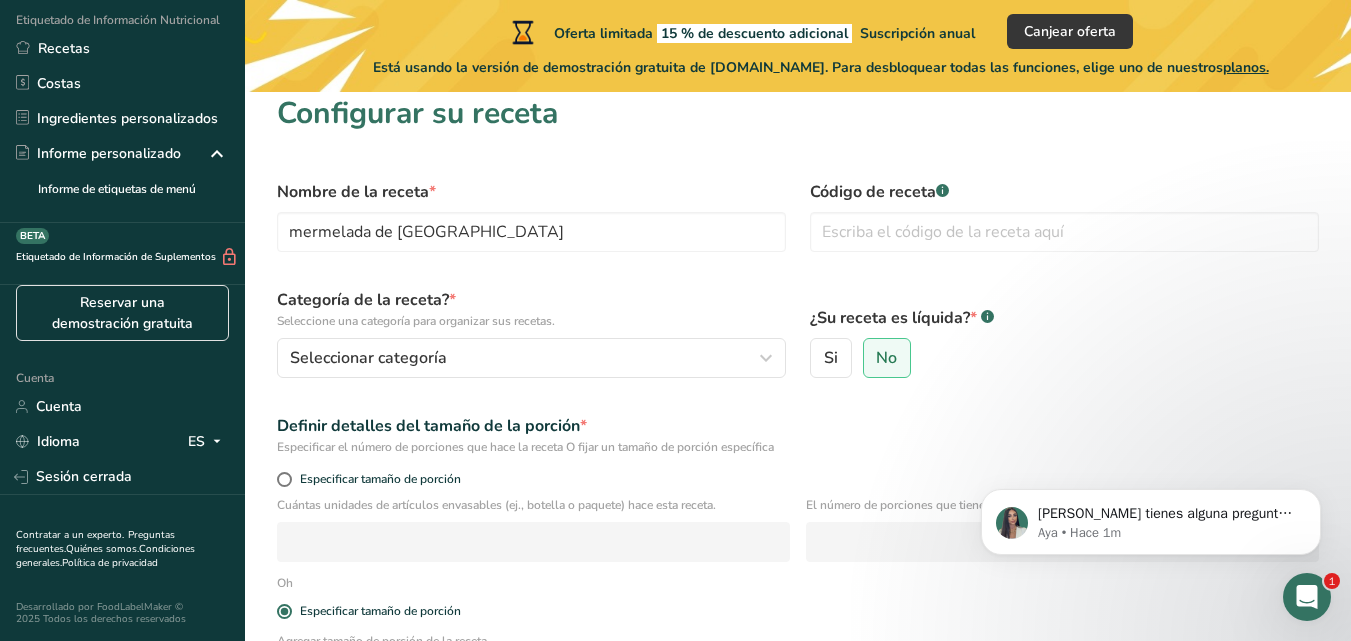 scroll, scrollTop: 0, scrollLeft: 0, axis: both 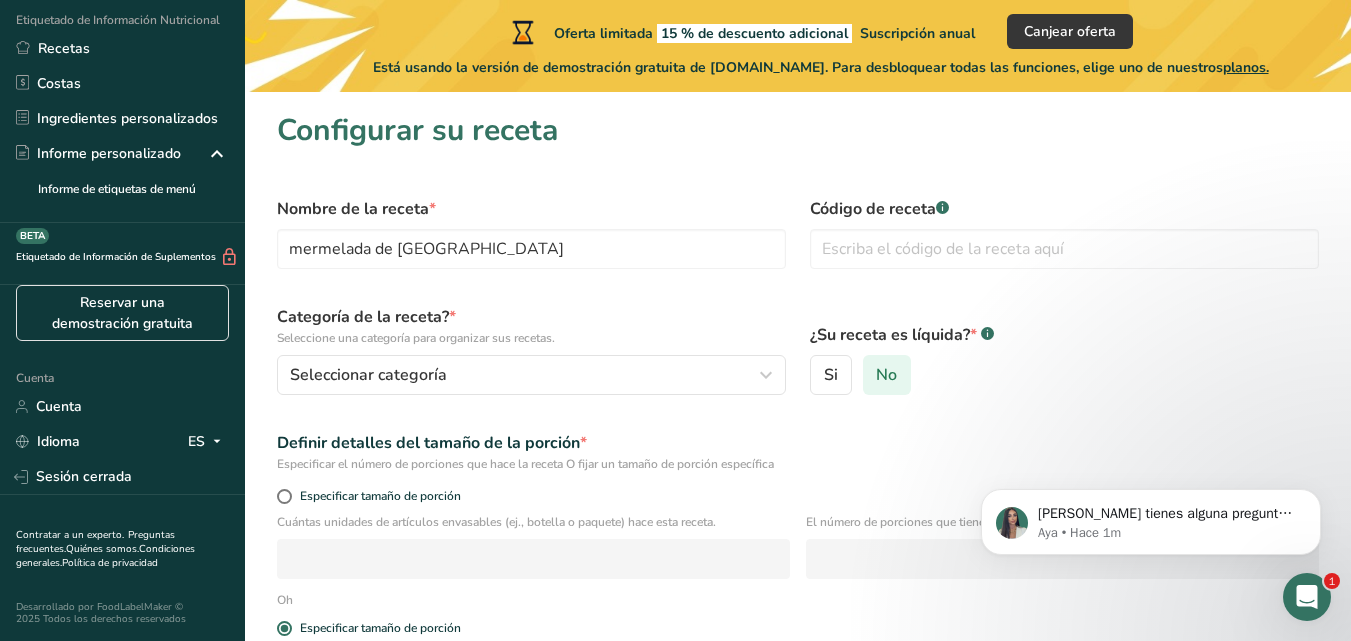 type on "125" 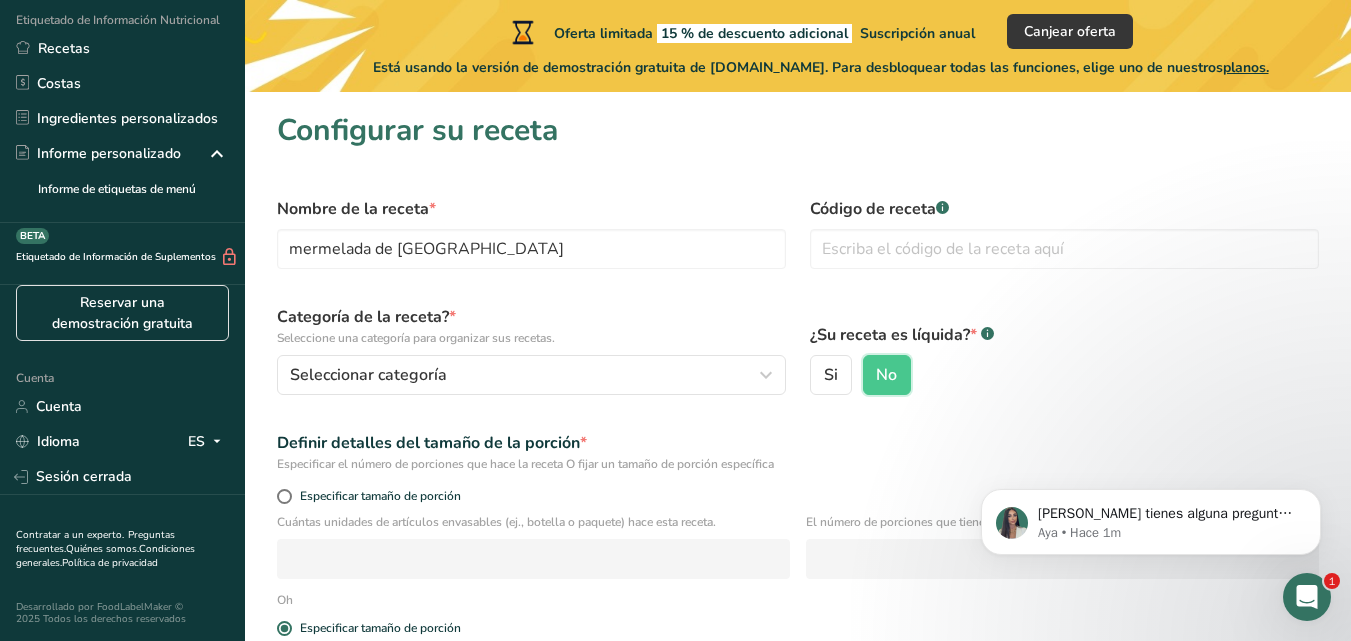 scroll, scrollTop: 270, scrollLeft: 0, axis: vertical 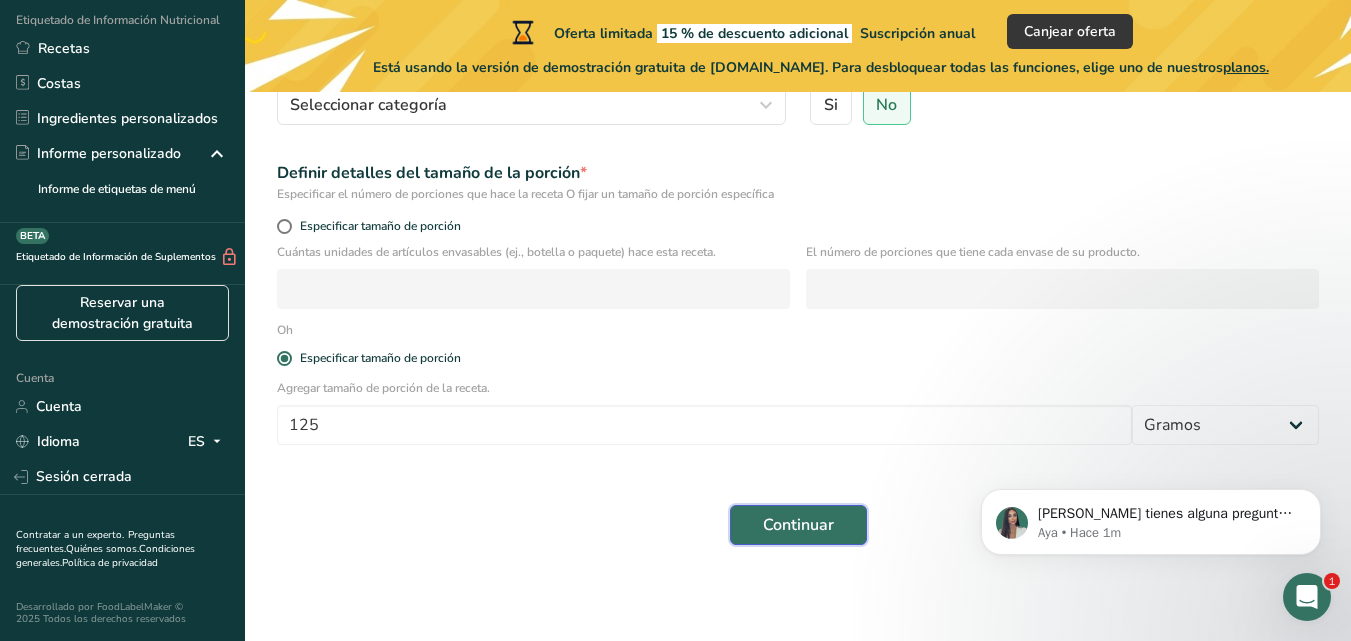 click on "Continuar" at bounding box center (798, 525) 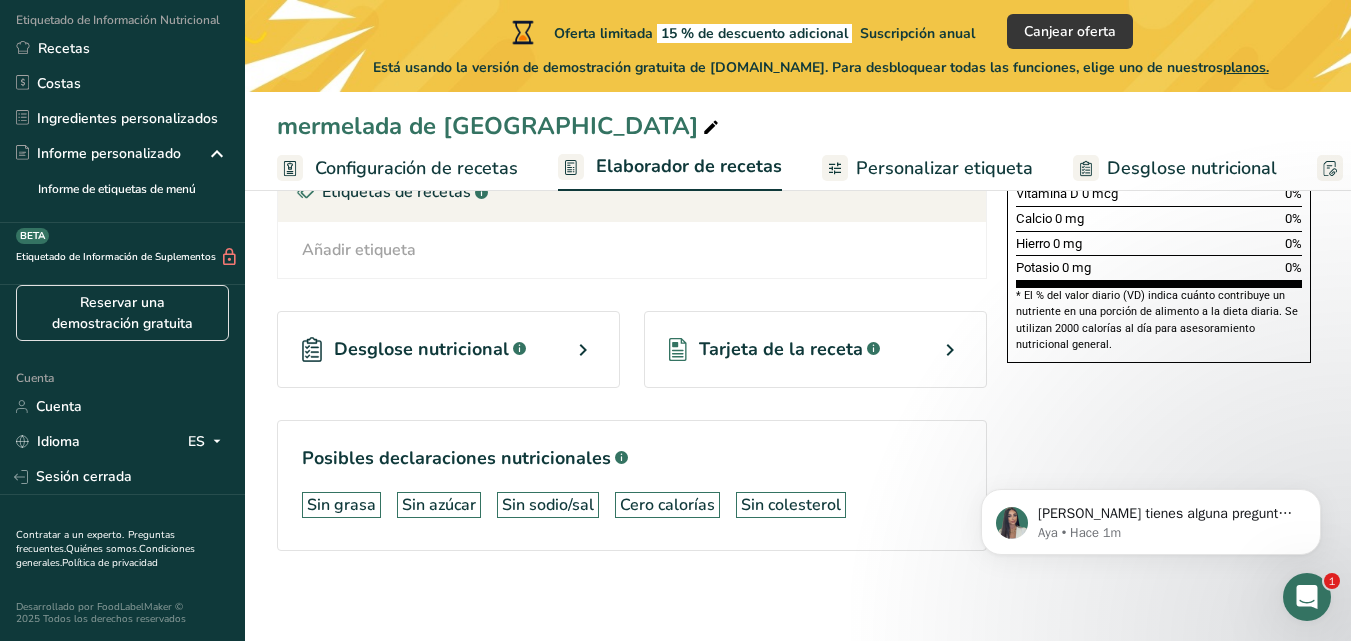 scroll, scrollTop: 632, scrollLeft: 0, axis: vertical 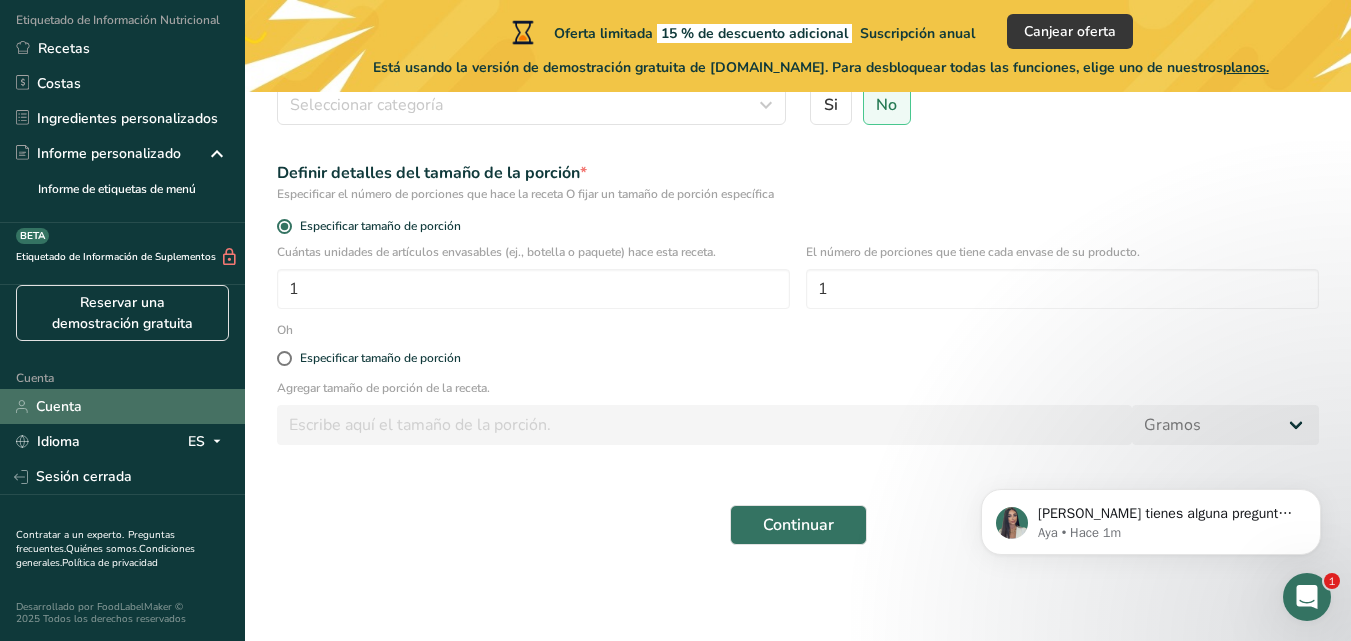 click on "Cuenta" at bounding box center [59, 406] 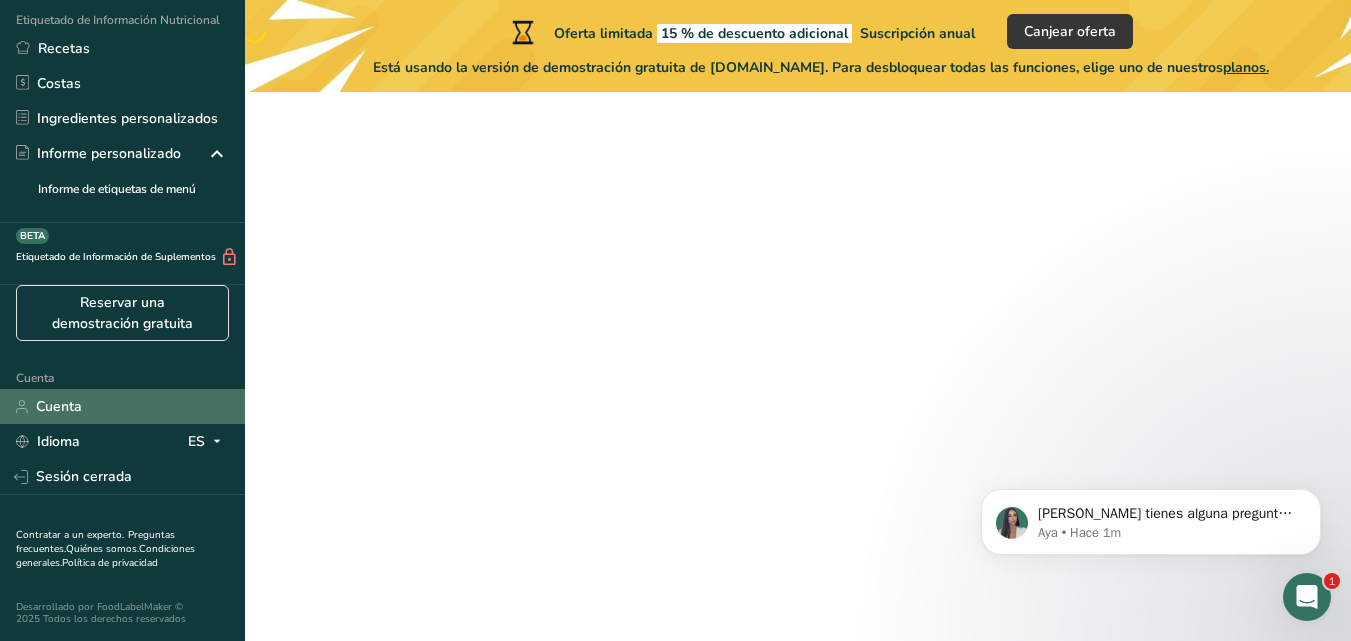 scroll, scrollTop: 92, scrollLeft: 0, axis: vertical 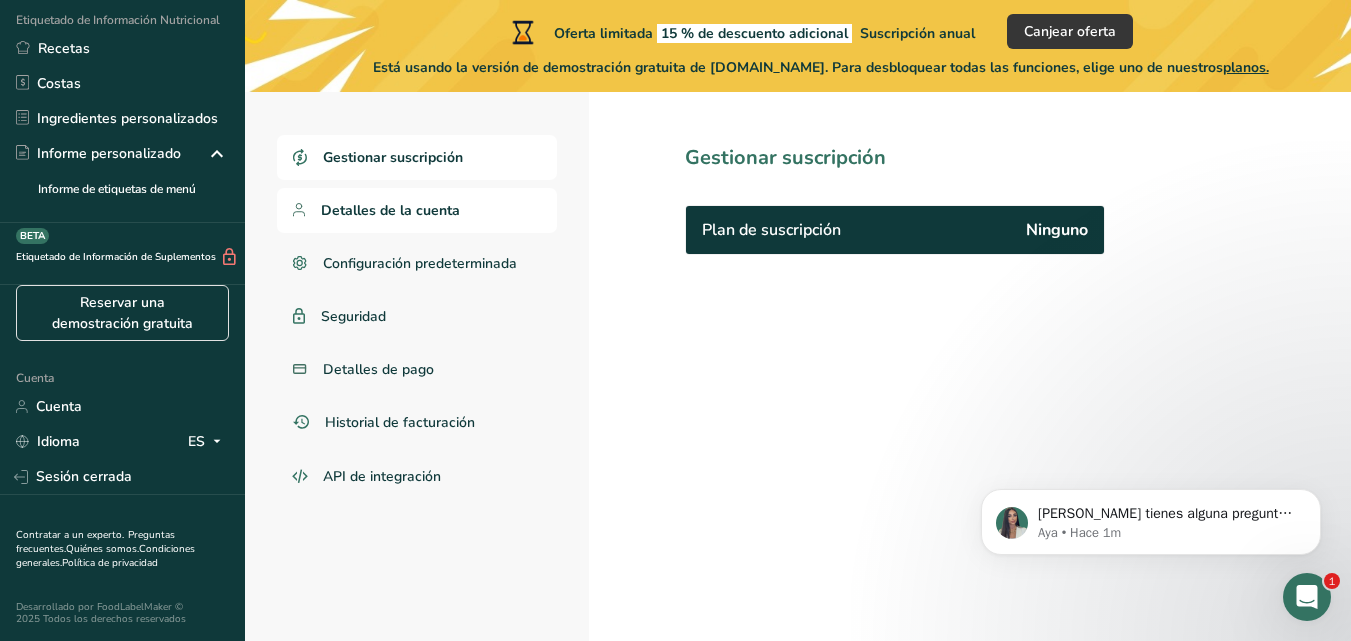 click on "Detalles de la cuenta" at bounding box center [417, 210] 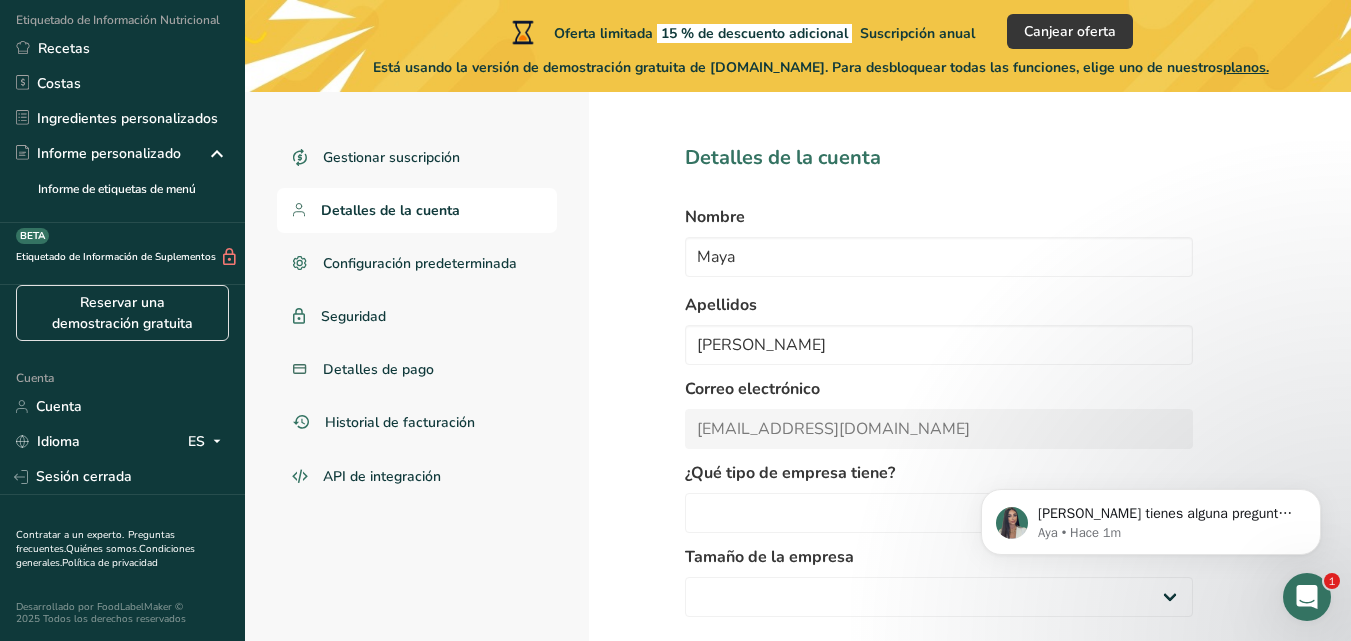 select 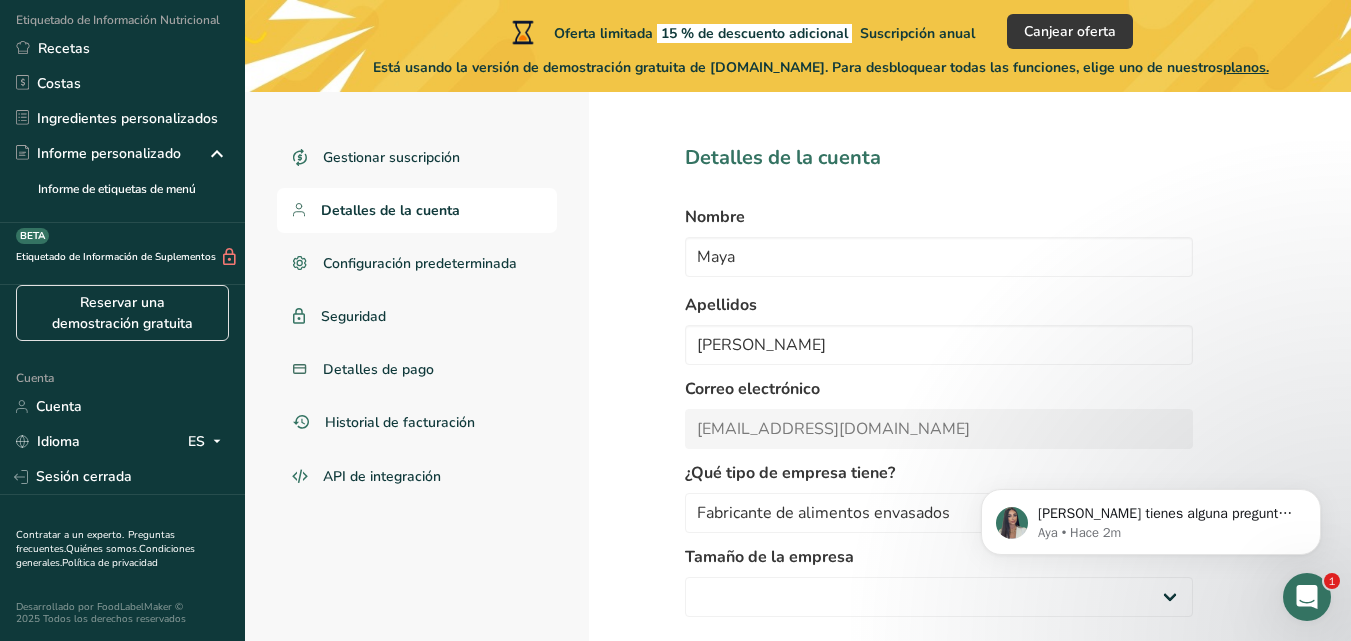 scroll, scrollTop: 189, scrollLeft: 0, axis: vertical 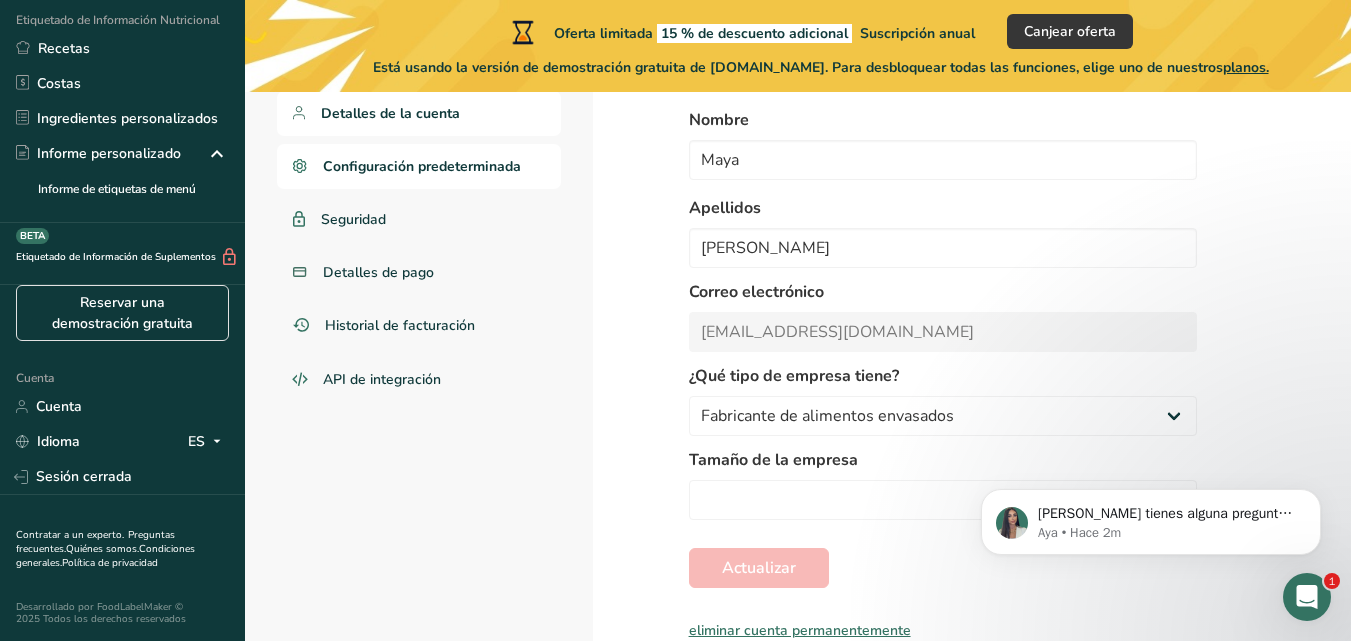 click on "Configuración predeterminada" at bounding box center (422, 166) 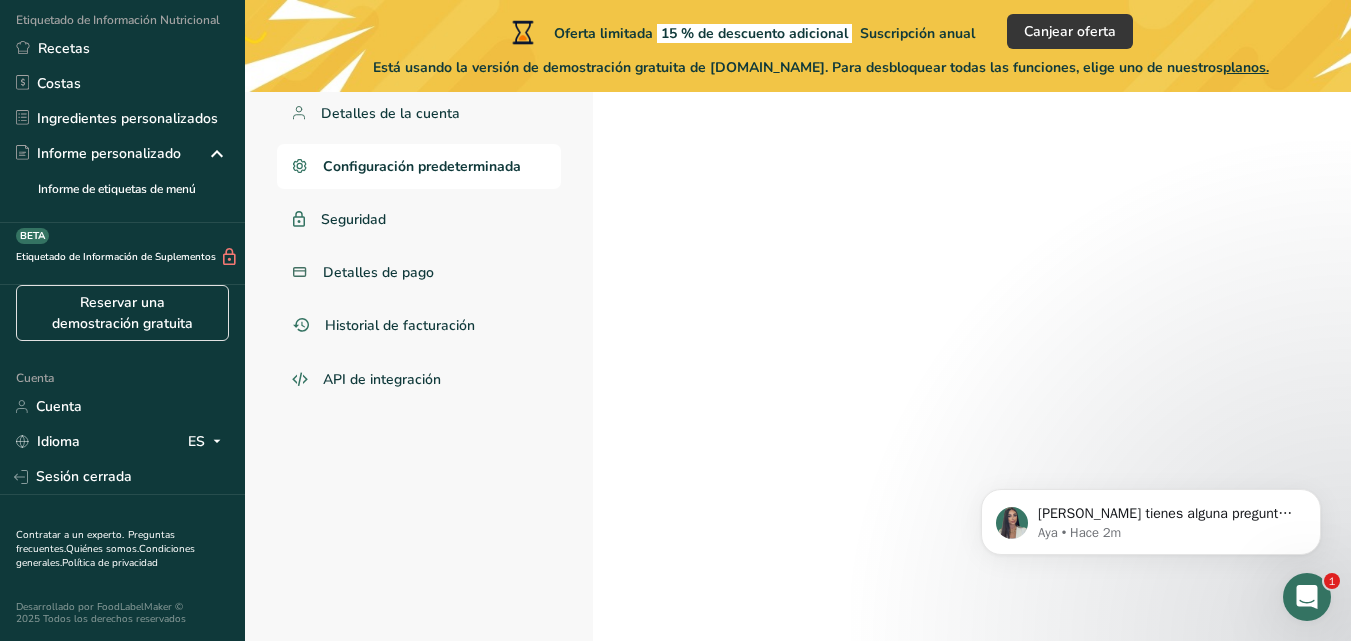 select 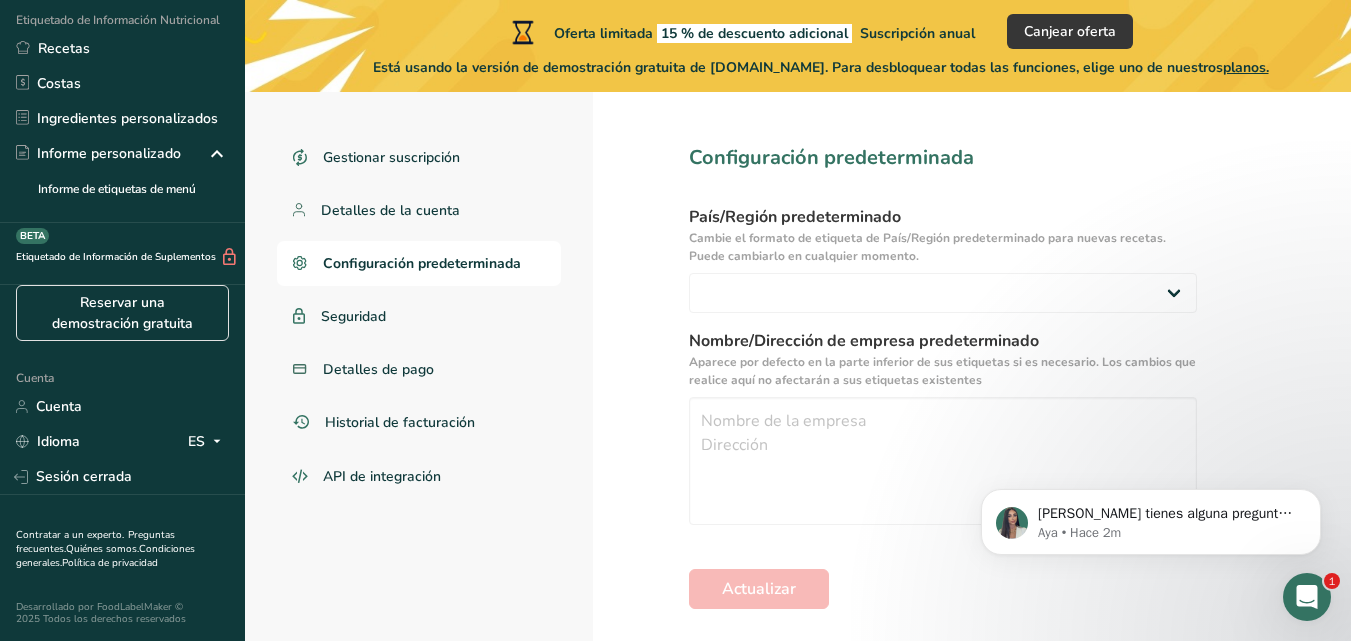 scroll, scrollTop: 92, scrollLeft: 0, axis: vertical 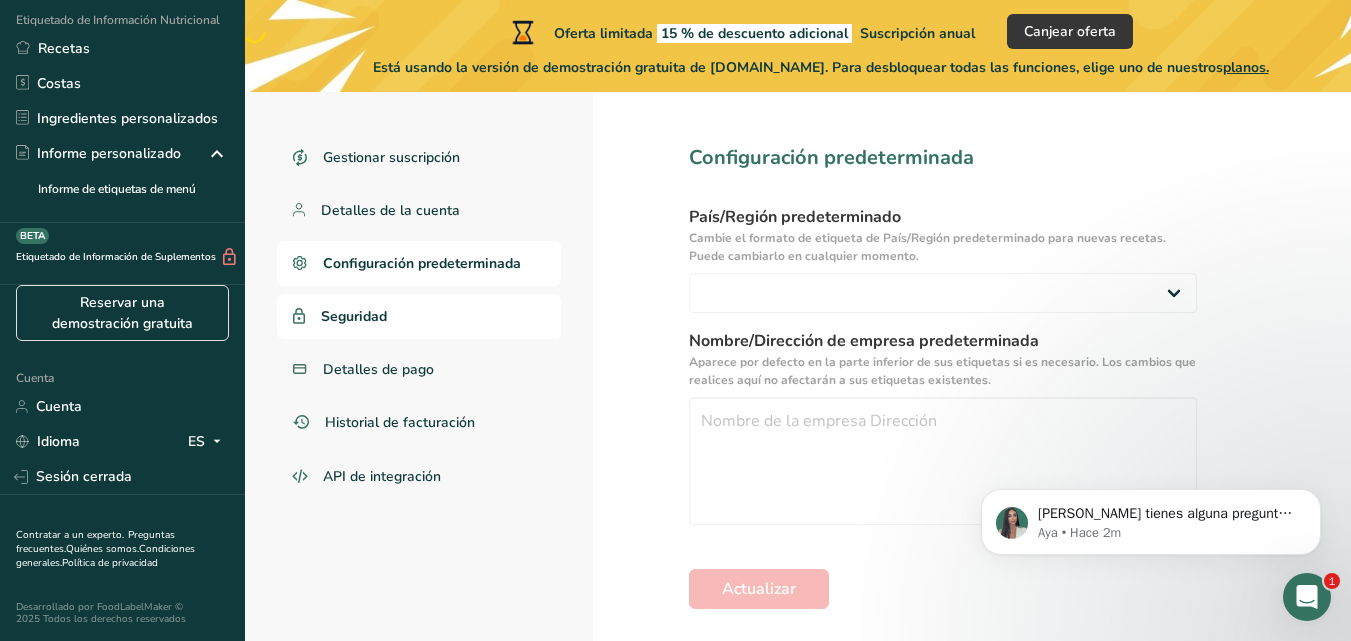 click on "Seguridad" at bounding box center (419, 316) 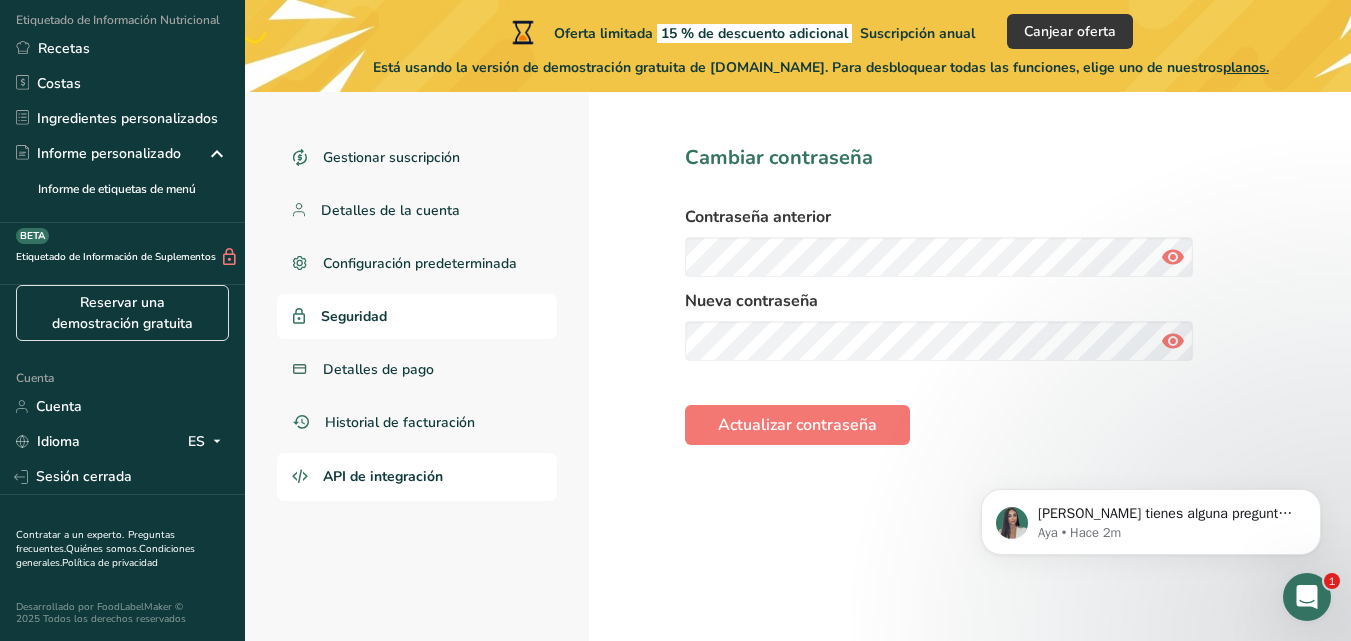 click on "API de integración" at bounding box center (383, 476) 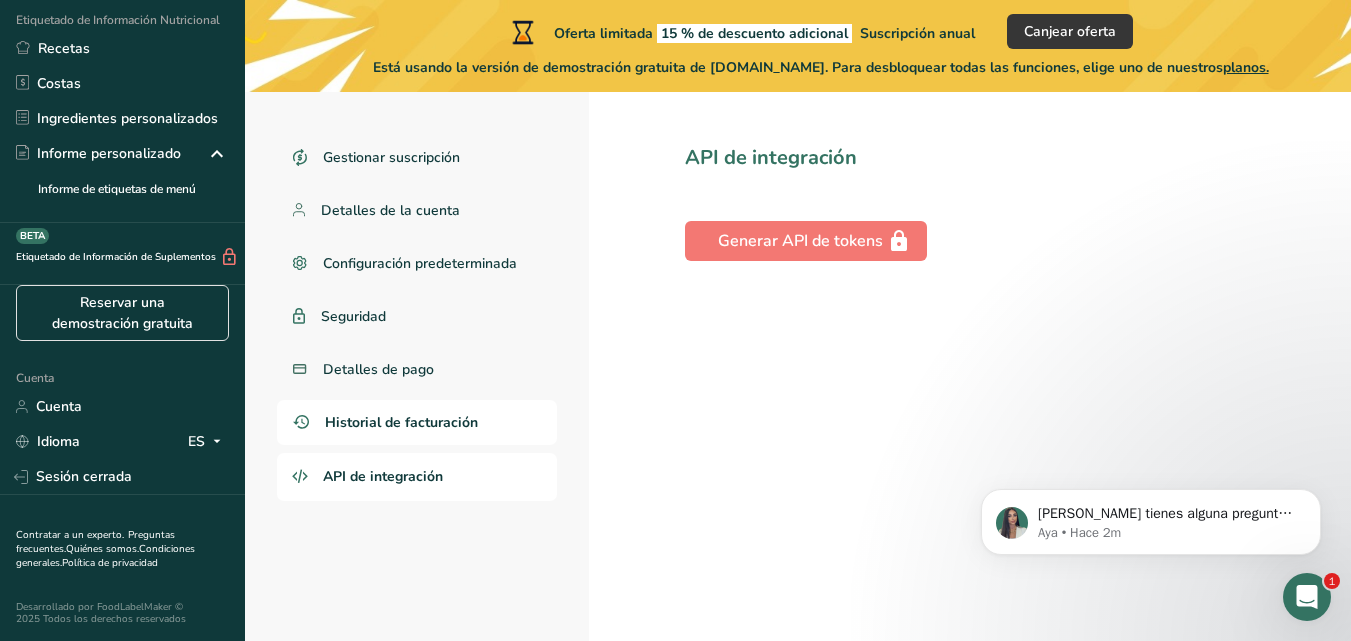 click on "Historial de facturación" at bounding box center (401, 422) 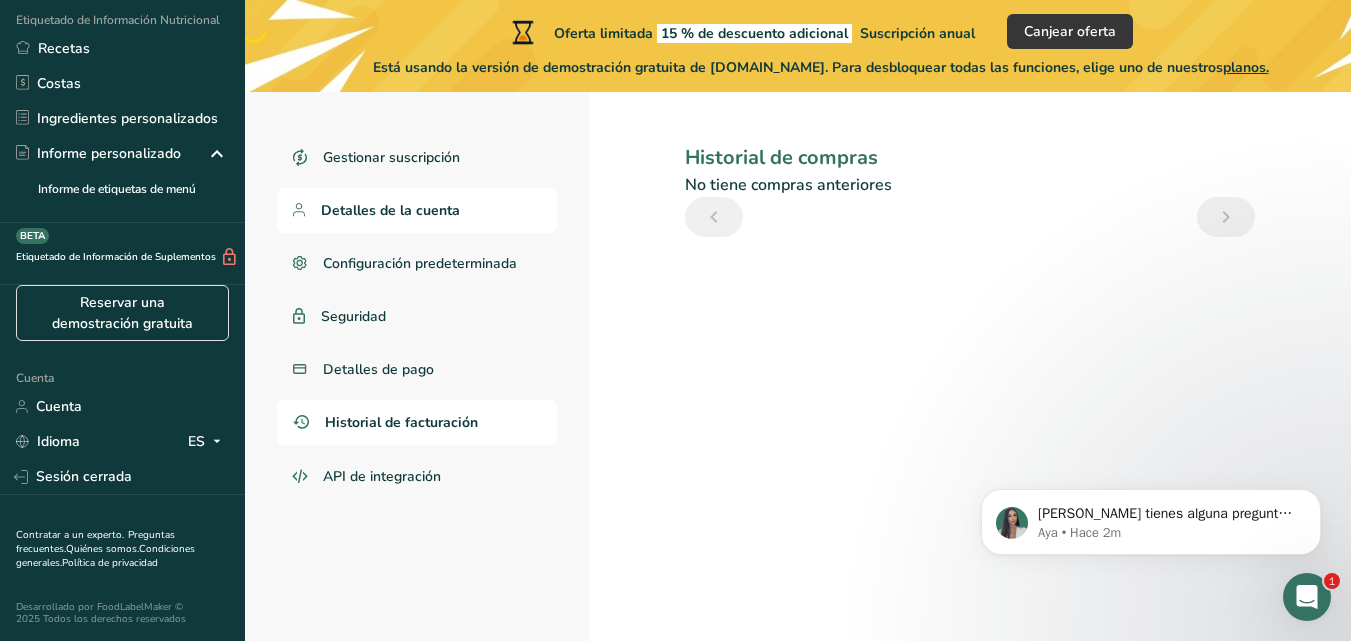 click on "Detalles de la cuenta" at bounding box center [417, 210] 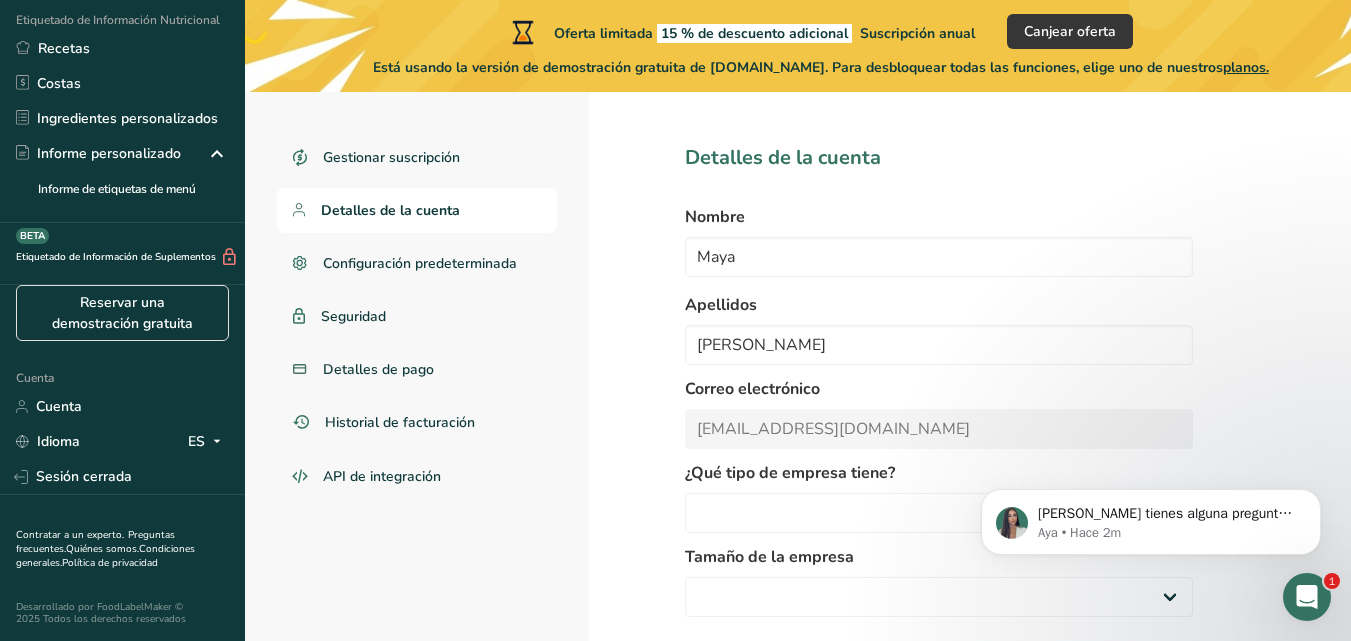 select on "1" 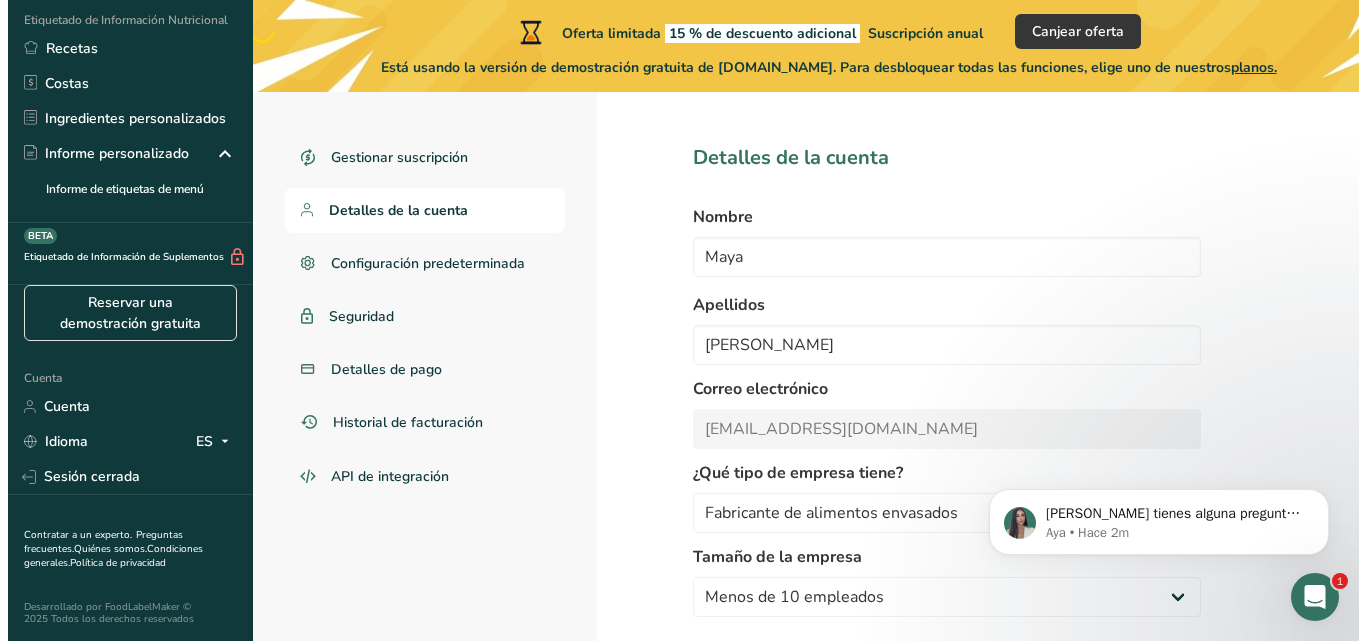 scroll, scrollTop: 189, scrollLeft: 0, axis: vertical 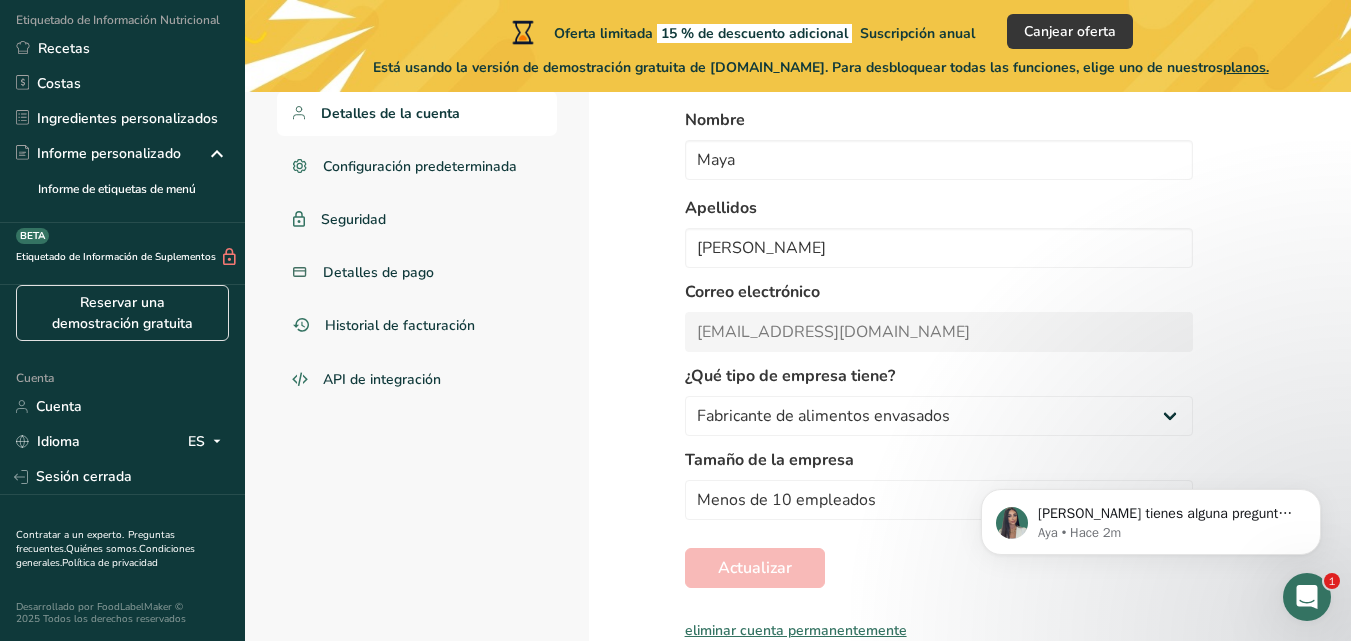 click on "eliminar cuenta permanentemente" at bounding box center (939, 630) 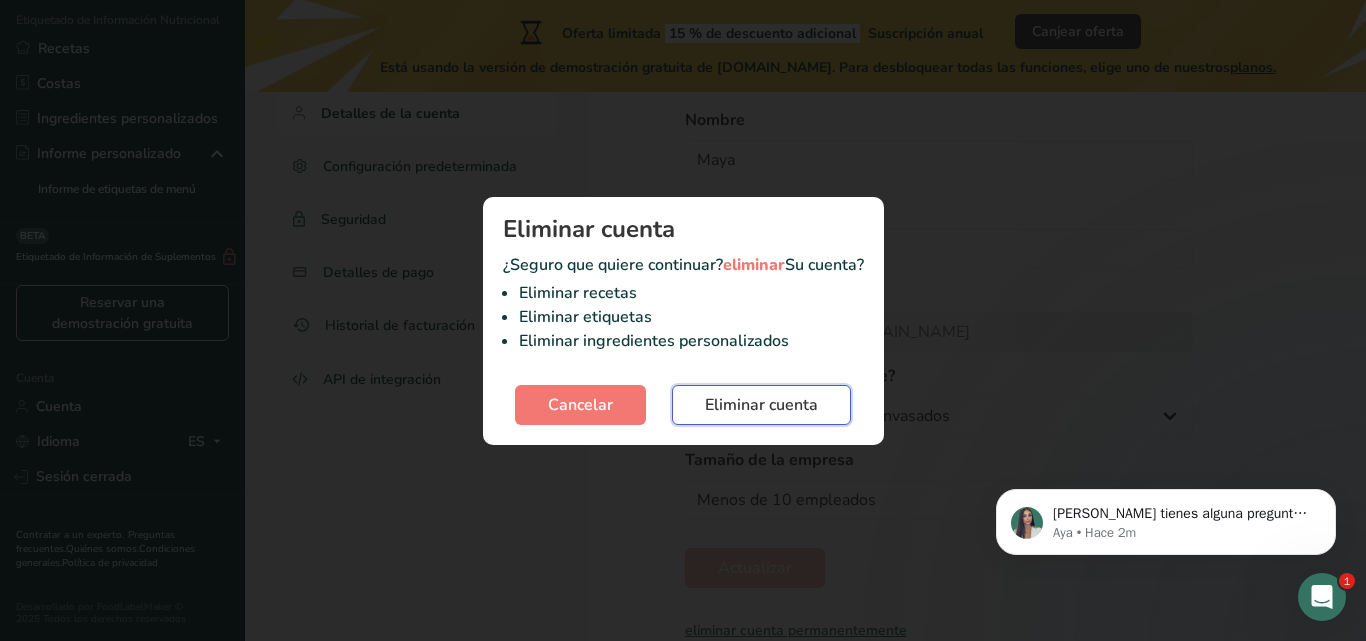 click on "Eliminar cuenta" at bounding box center (761, 405) 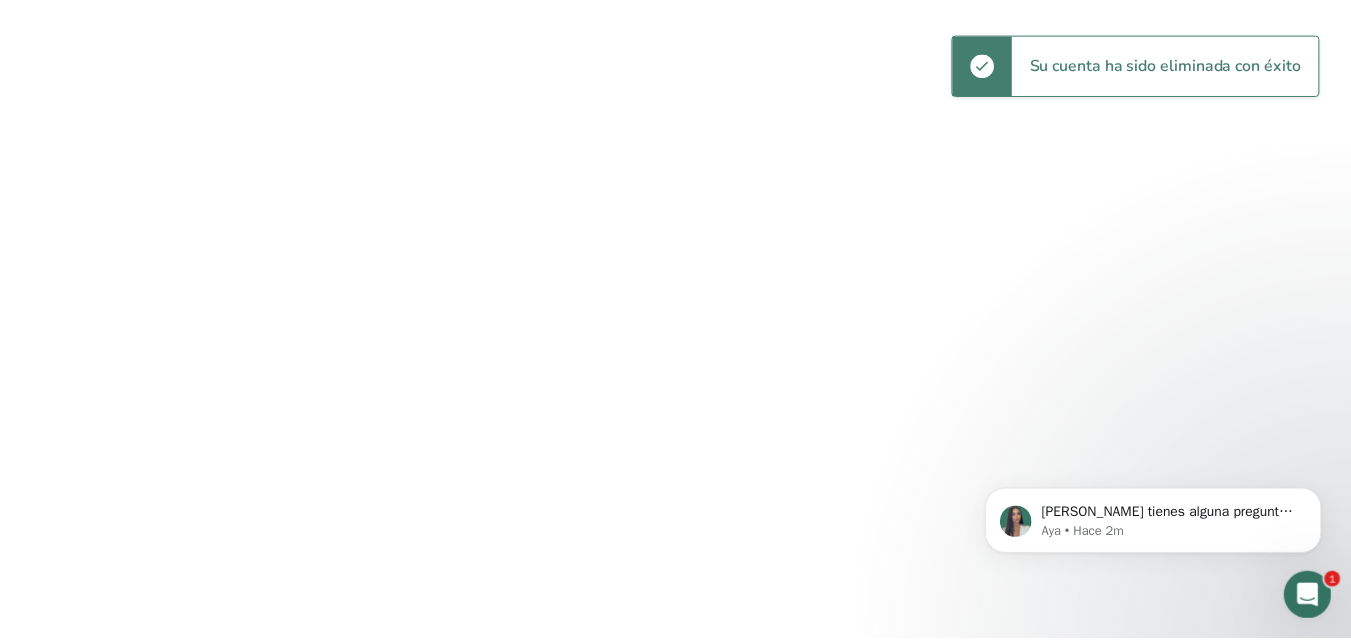 scroll, scrollTop: 0, scrollLeft: 0, axis: both 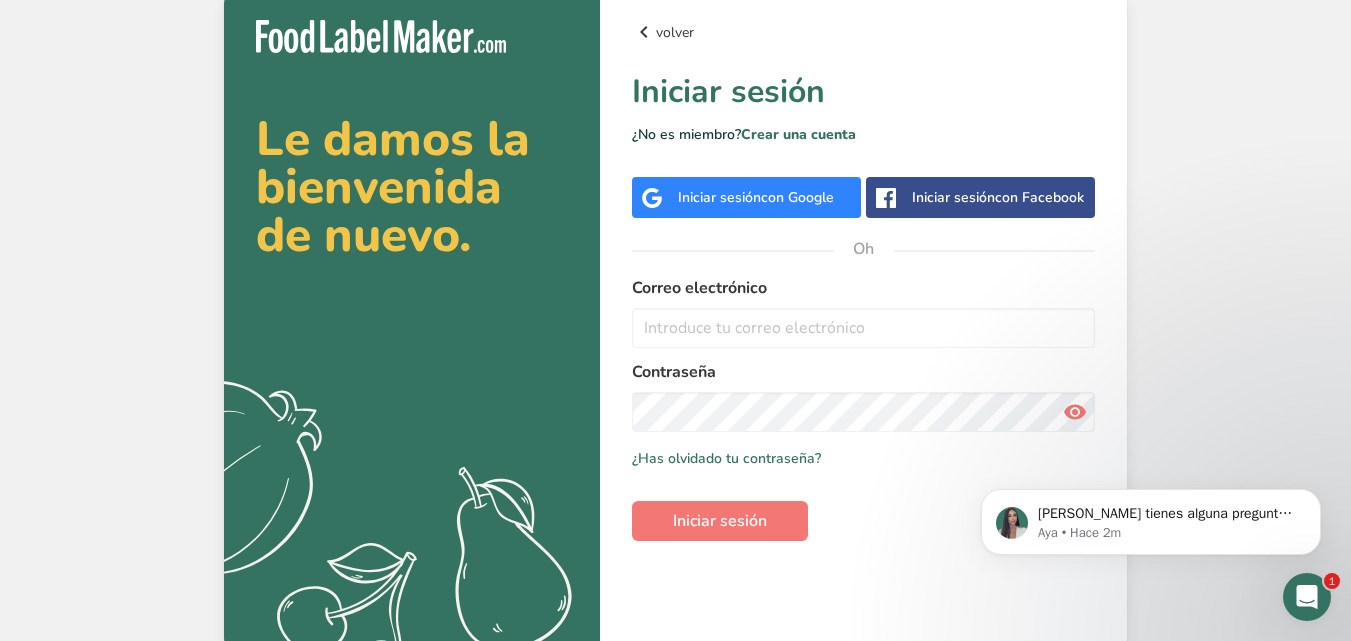 click at bounding box center [644, 32] 